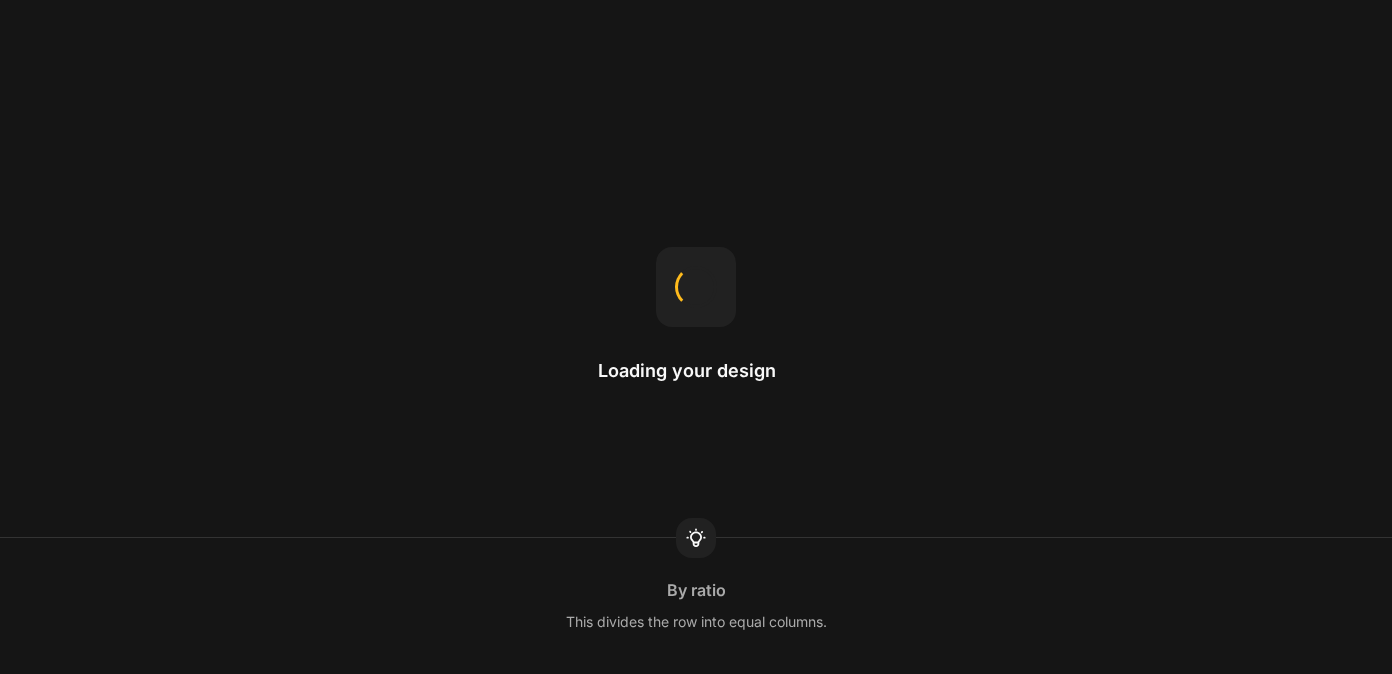 scroll, scrollTop: 0, scrollLeft: 0, axis: both 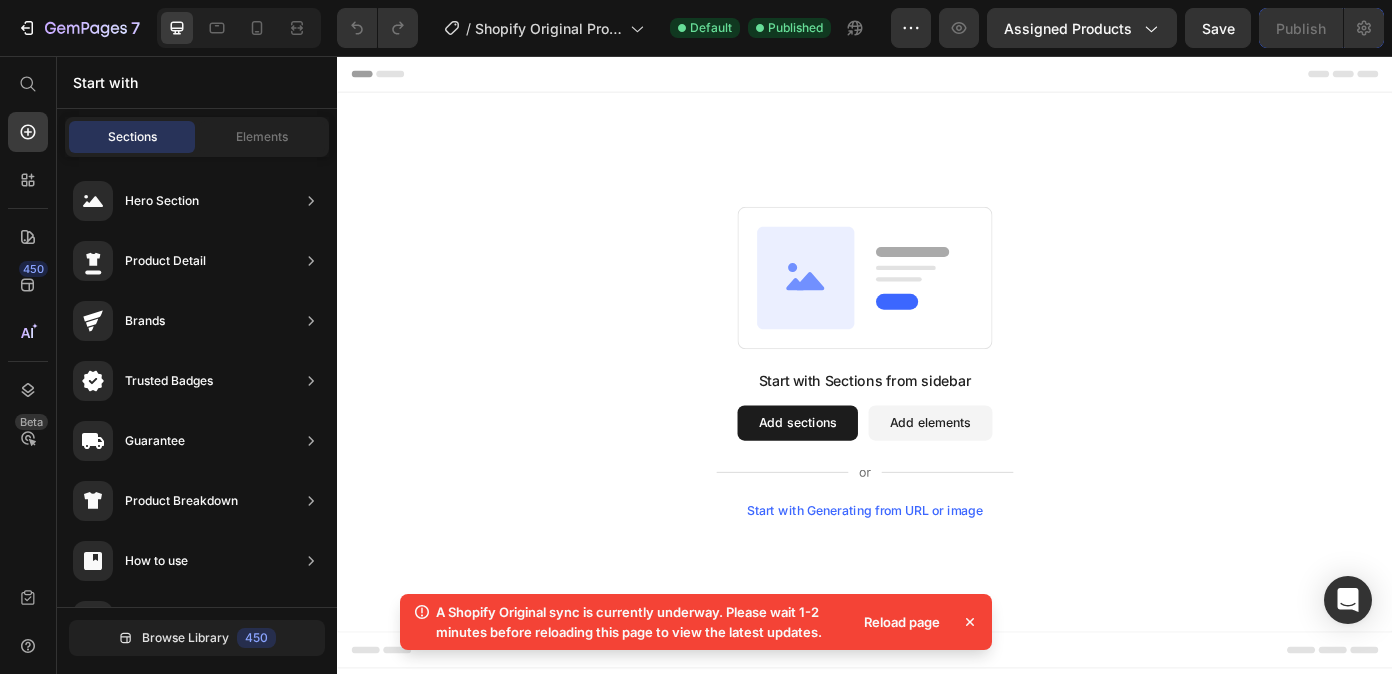 click on "Add sections" at bounding box center (860, 473) 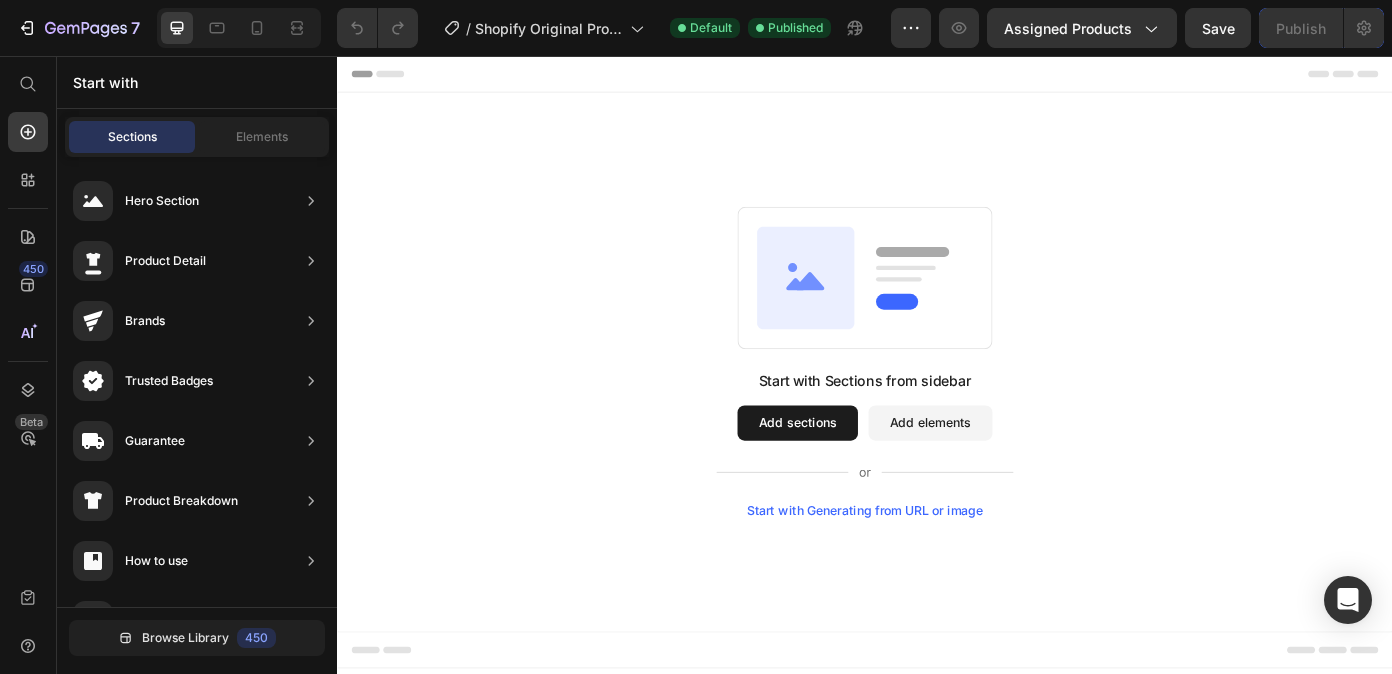 click on "Add sections" at bounding box center (860, 473) 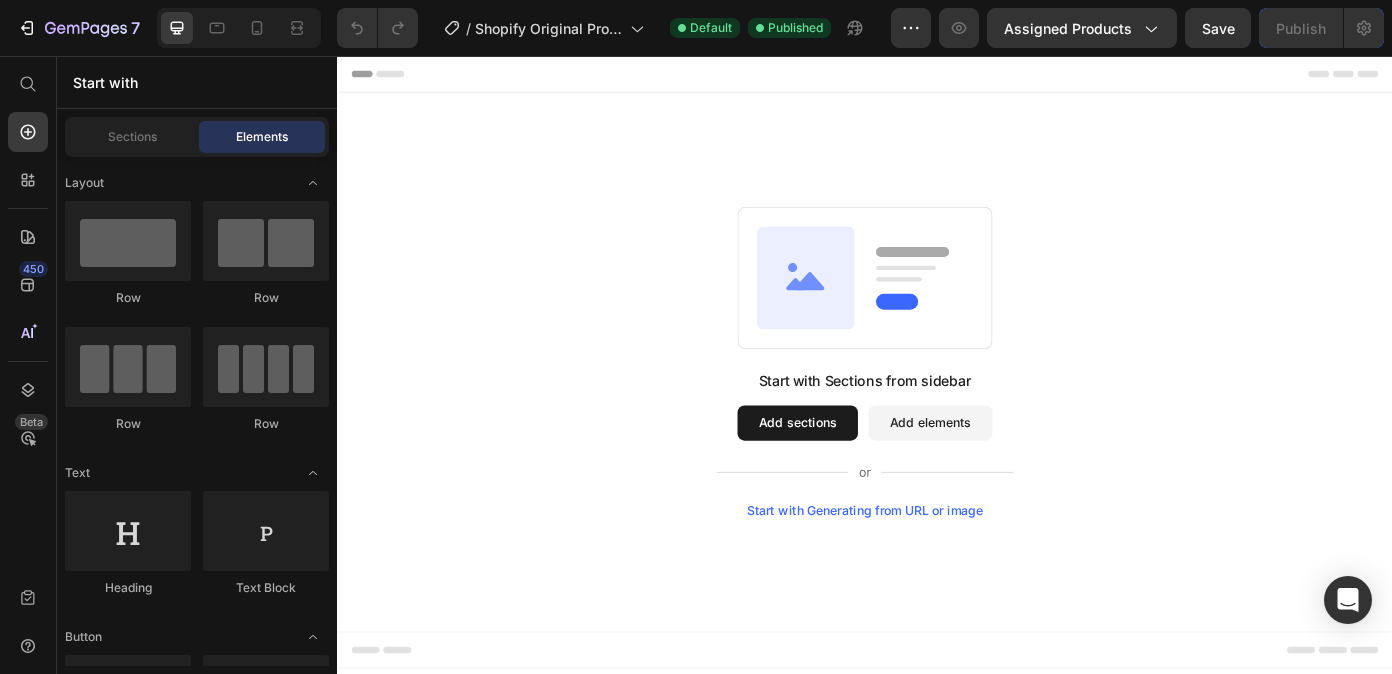 click on "Add sections" at bounding box center (860, 473) 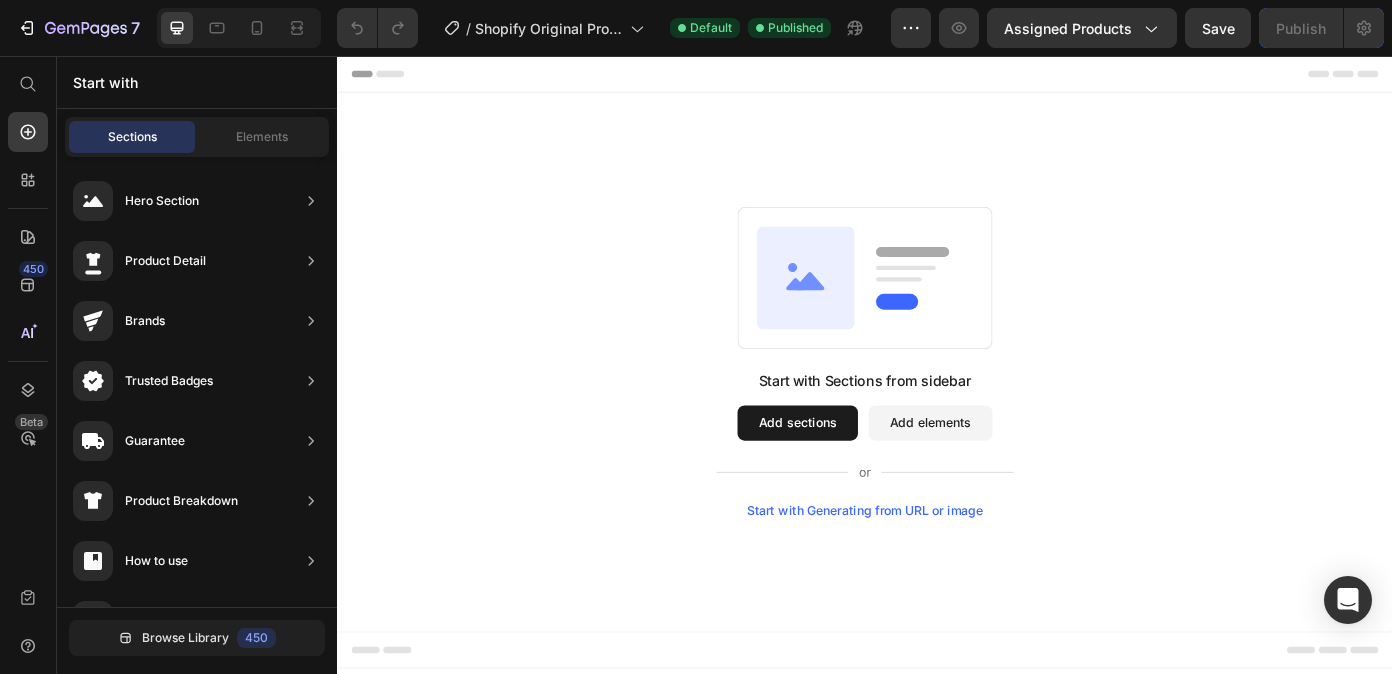 click on "Add sections" at bounding box center (860, 473) 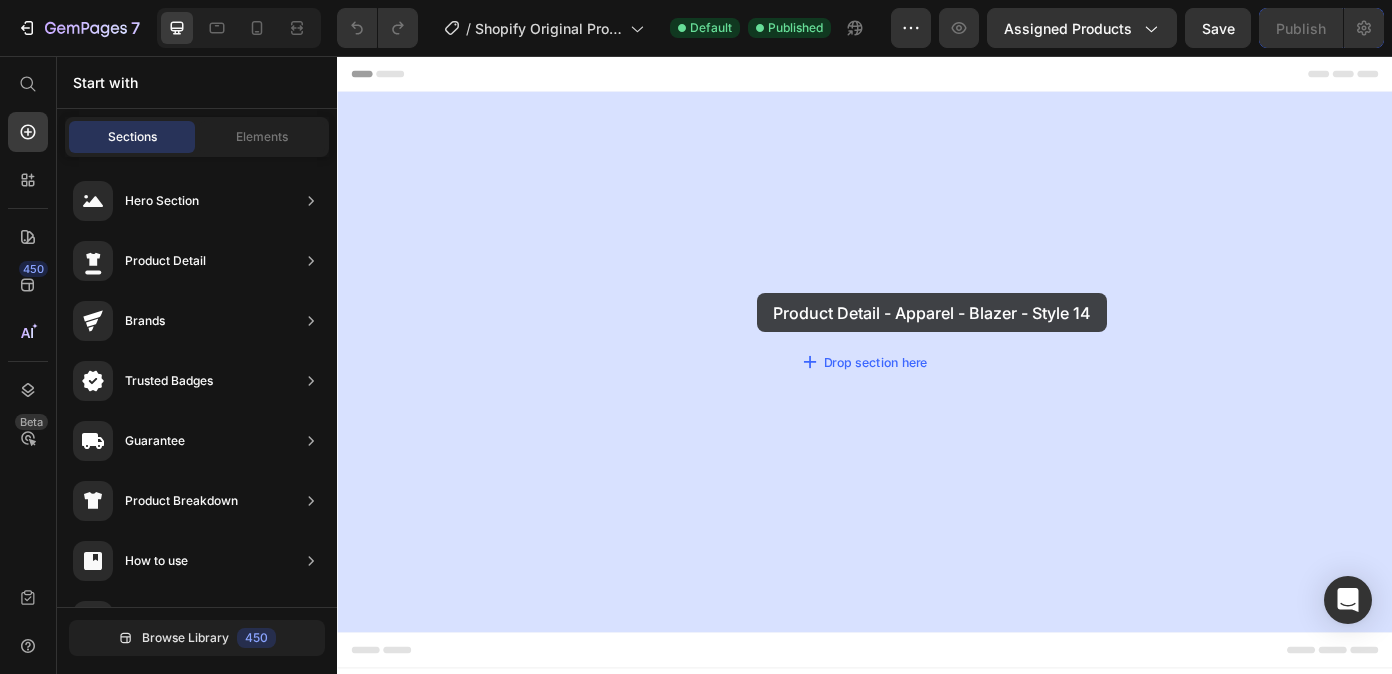 drag, startPoint x: 752, startPoint y: 265, endPoint x: 656, endPoint y: 256, distance: 96.42095 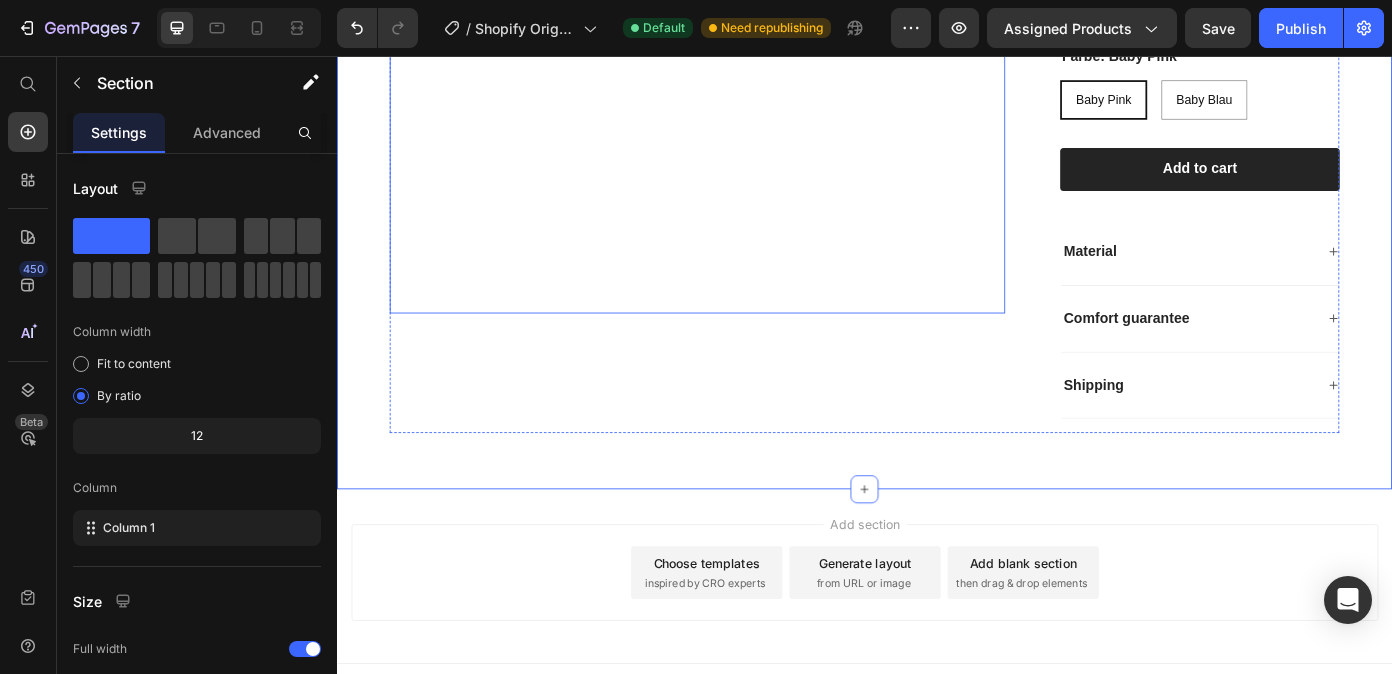 scroll, scrollTop: 478, scrollLeft: 0, axis: vertical 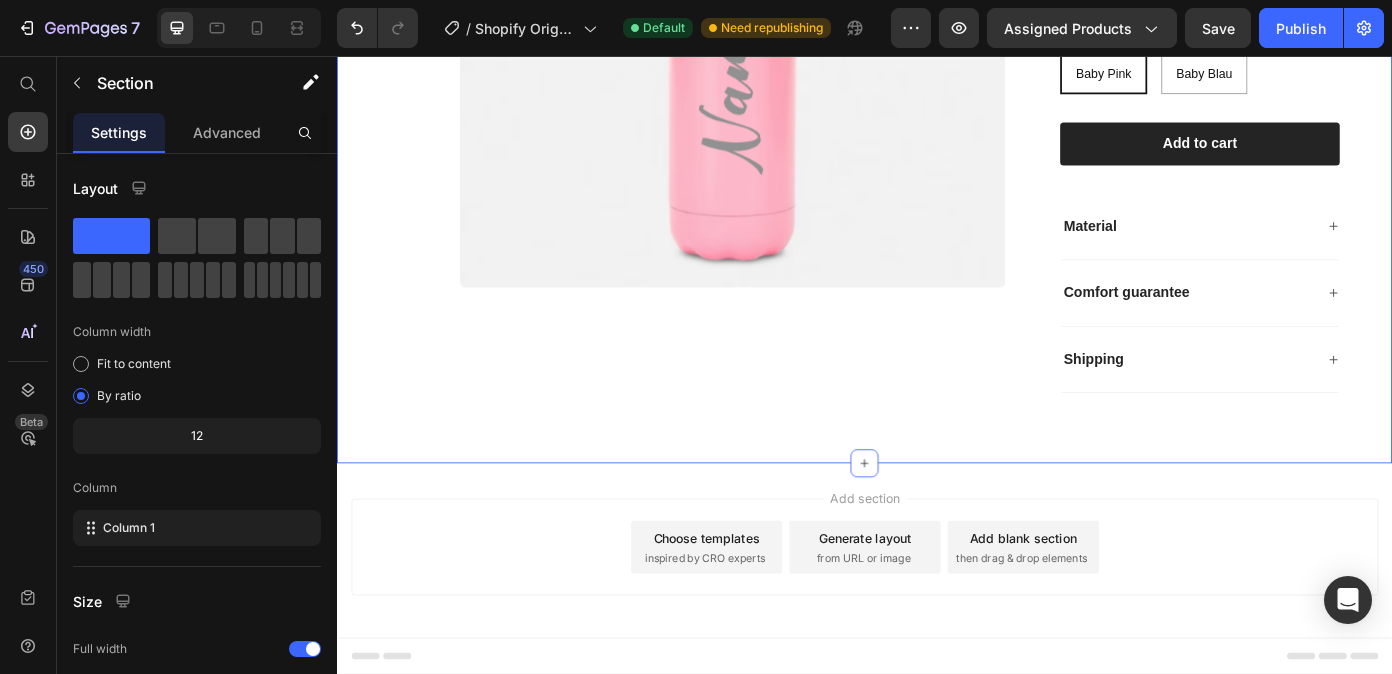 click on "inspired by CRO experts" at bounding box center [755, 627] 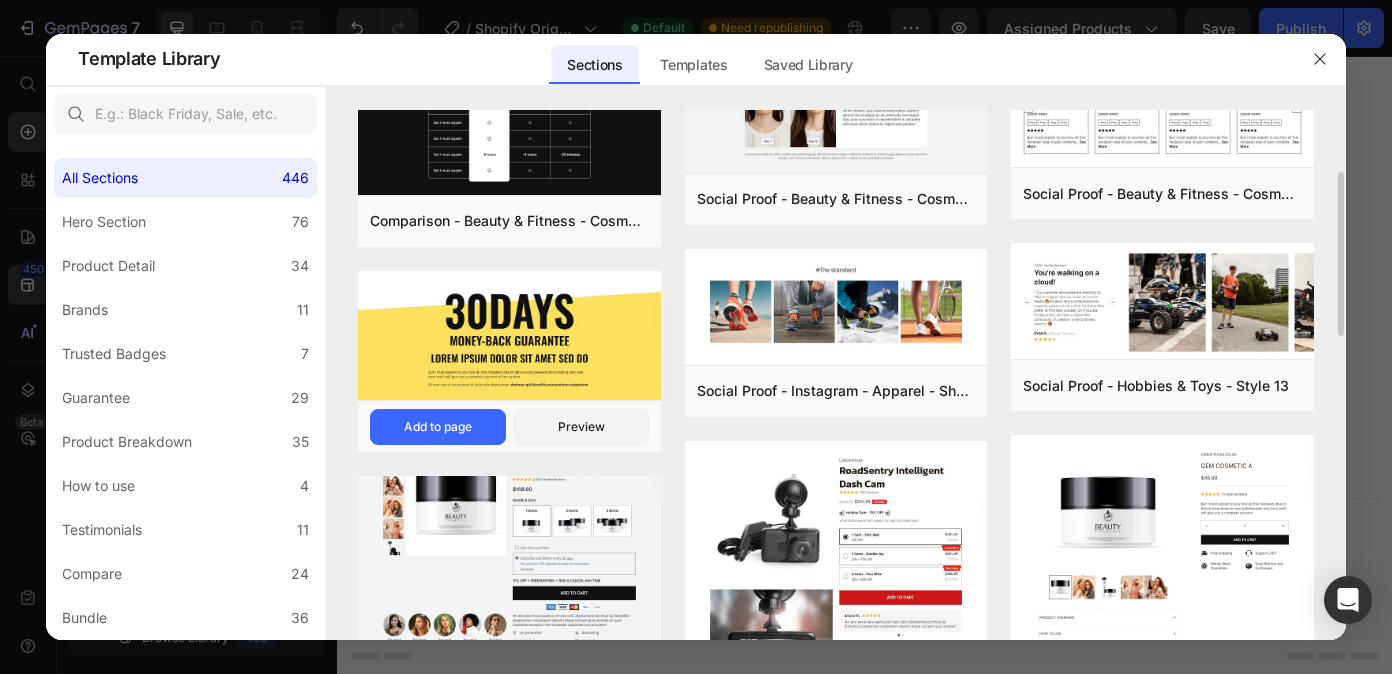 scroll, scrollTop: 126, scrollLeft: 0, axis: vertical 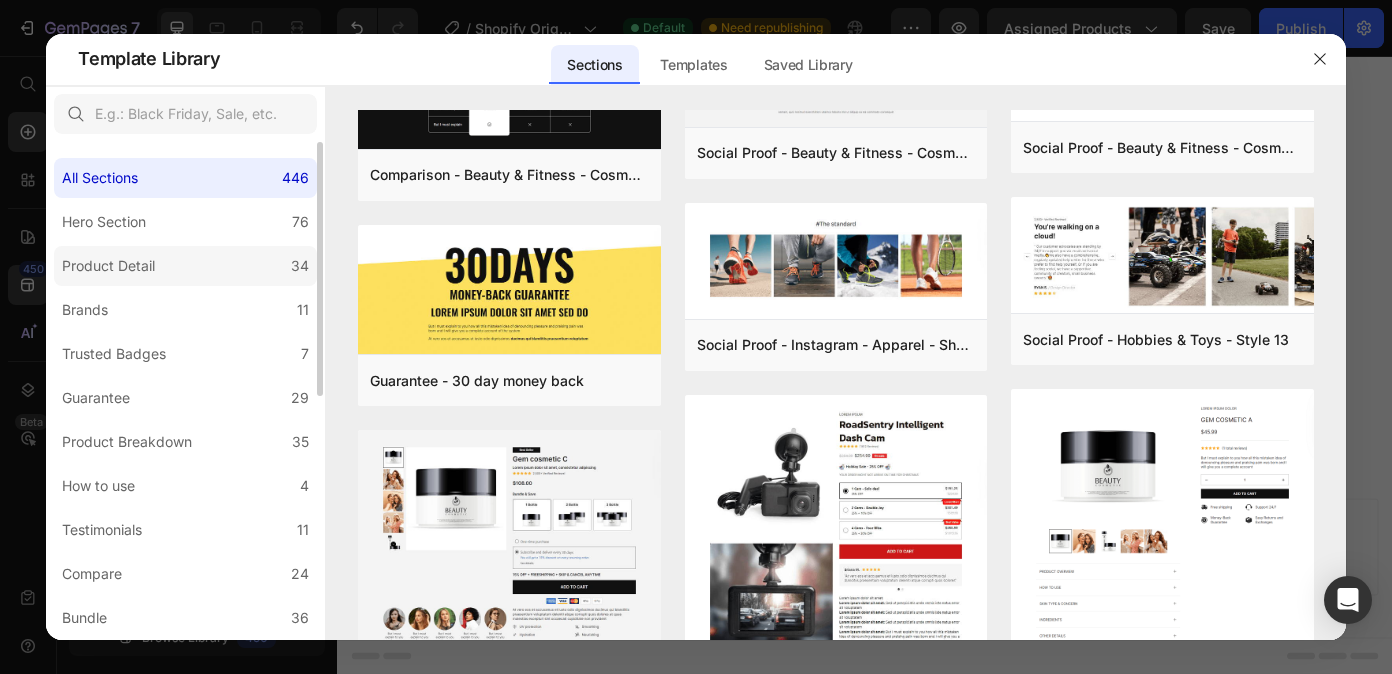 click on "Product Detail 34" 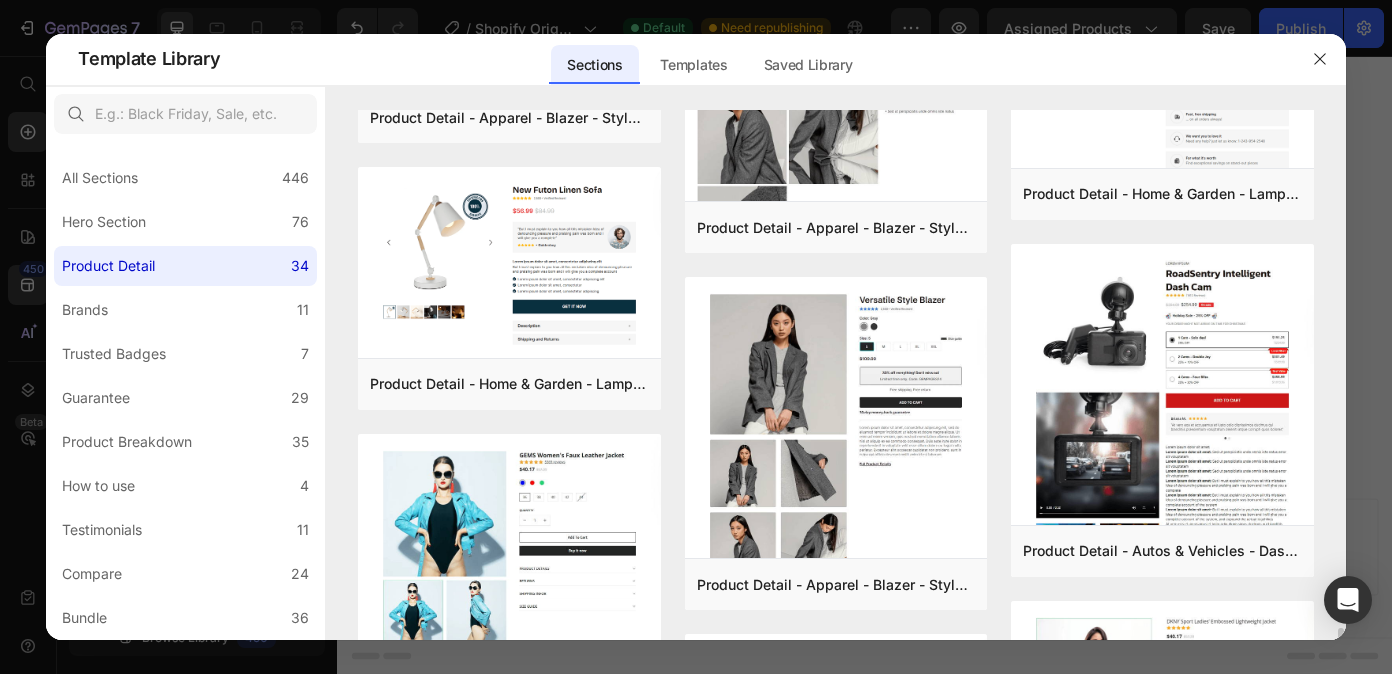 scroll, scrollTop: 2647, scrollLeft: 0, axis: vertical 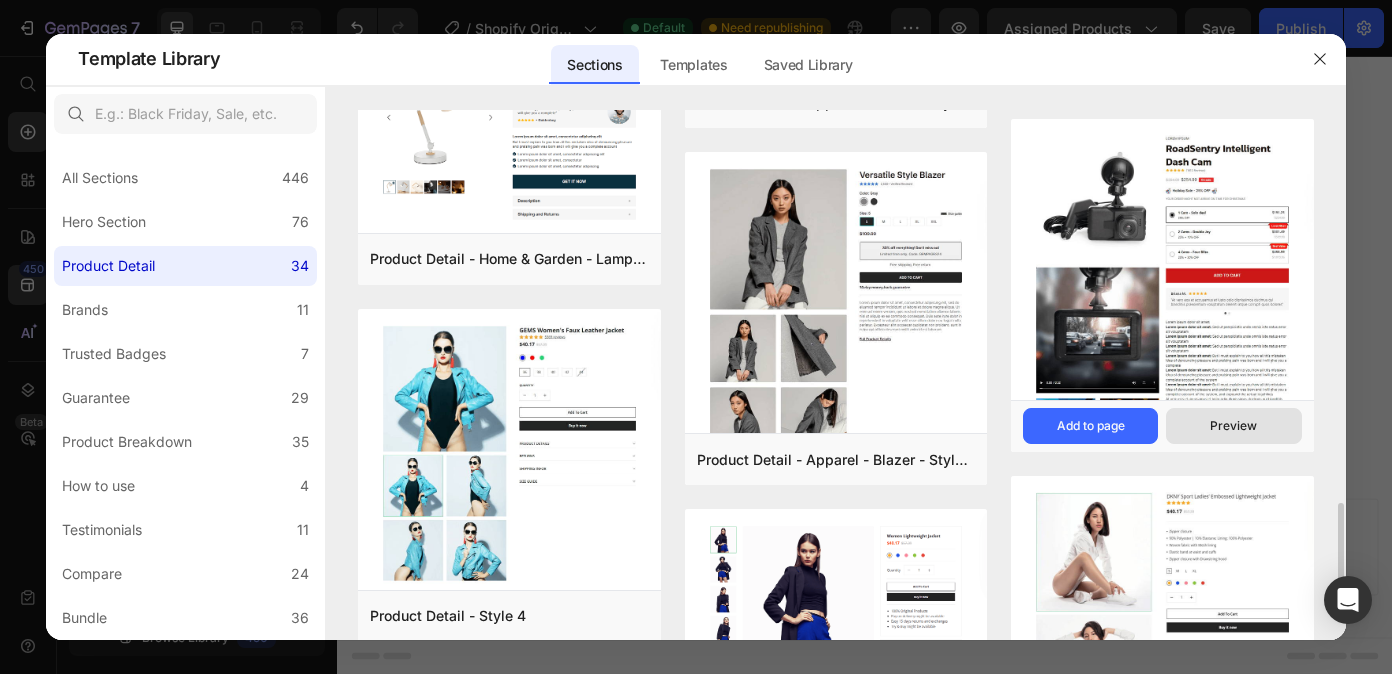 click on "Preview" at bounding box center (1233, 426) 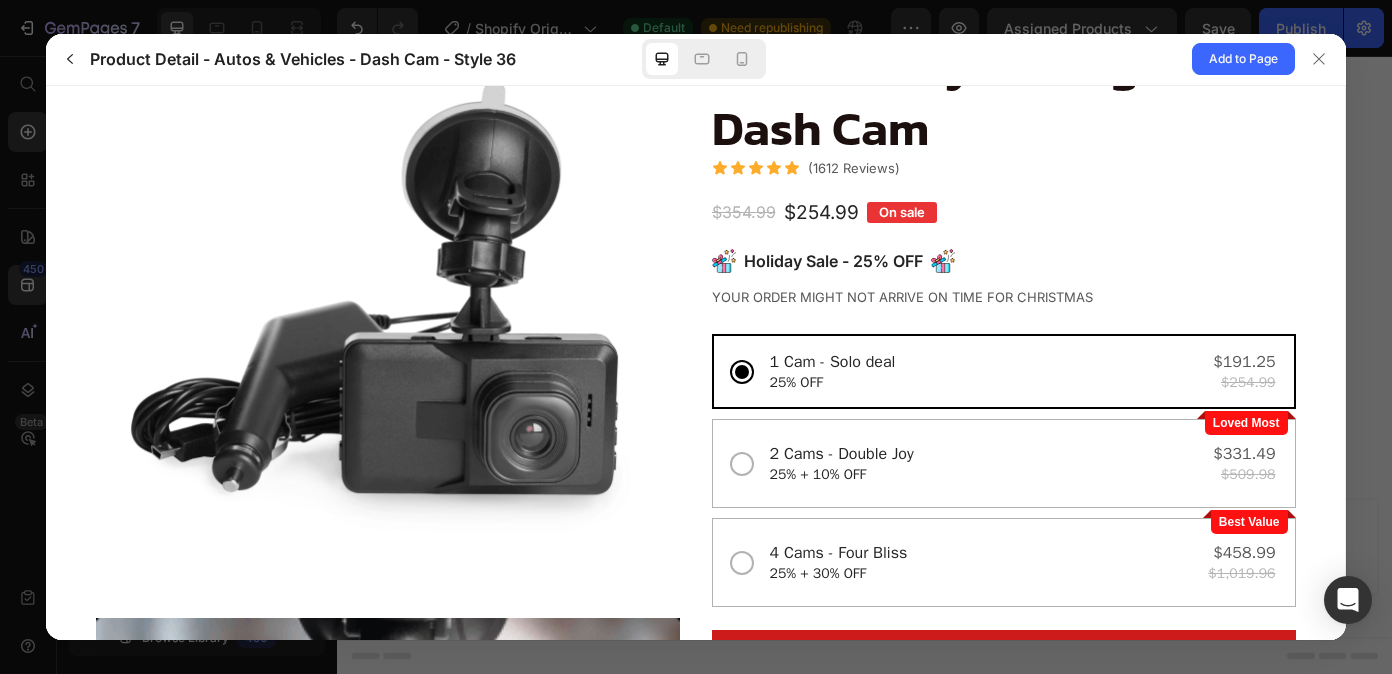 scroll, scrollTop: 186, scrollLeft: 0, axis: vertical 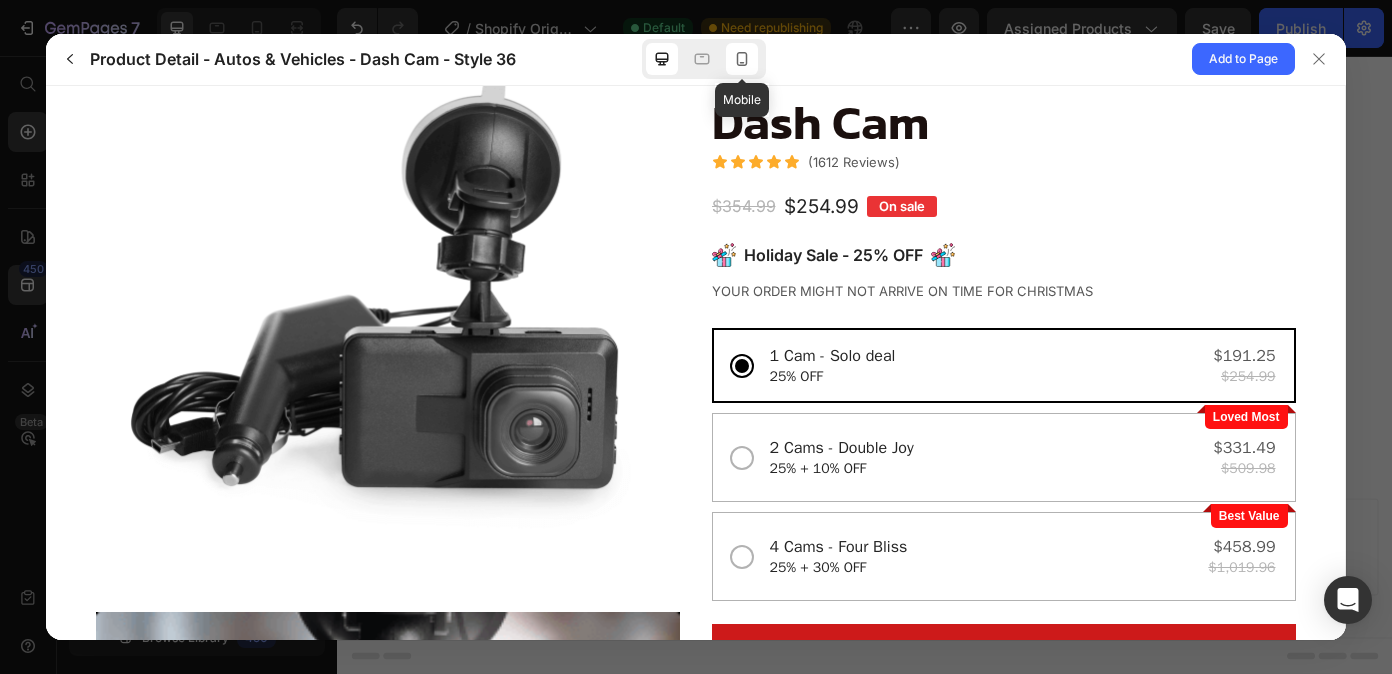 click 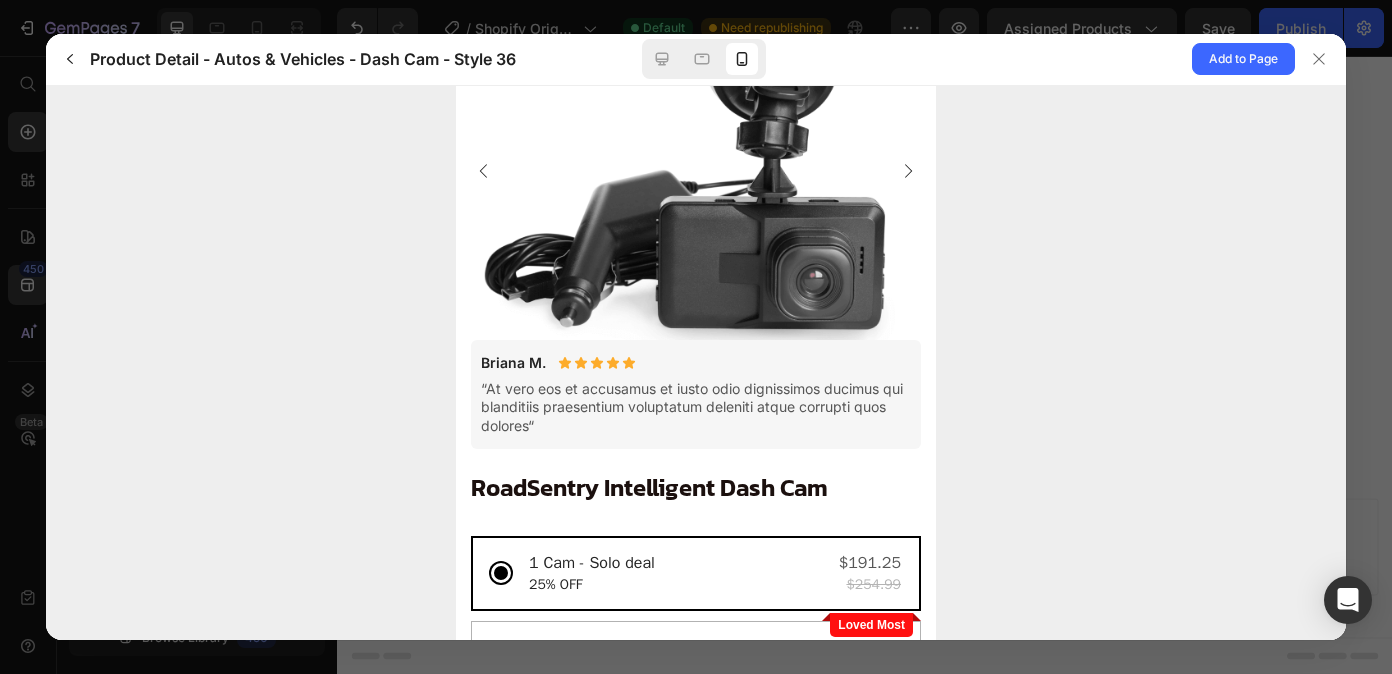 scroll, scrollTop: 0, scrollLeft: 0, axis: both 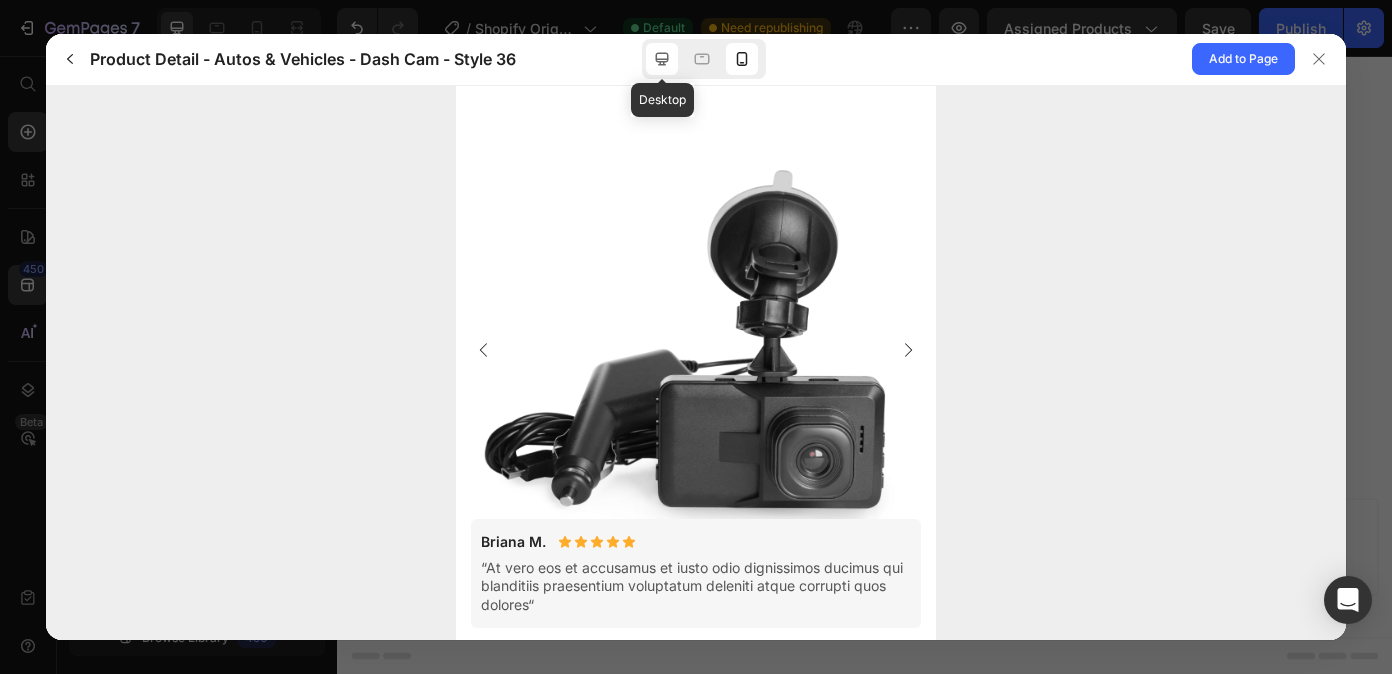 click 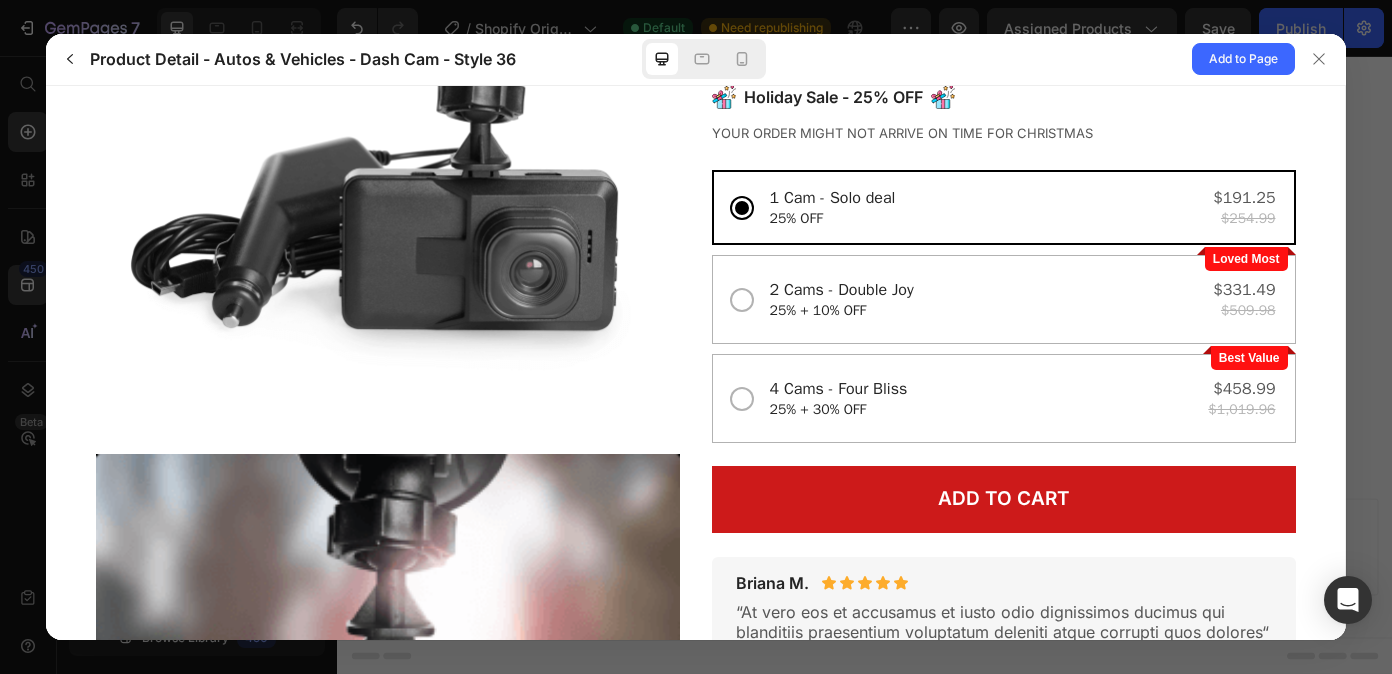 scroll, scrollTop: 345, scrollLeft: 0, axis: vertical 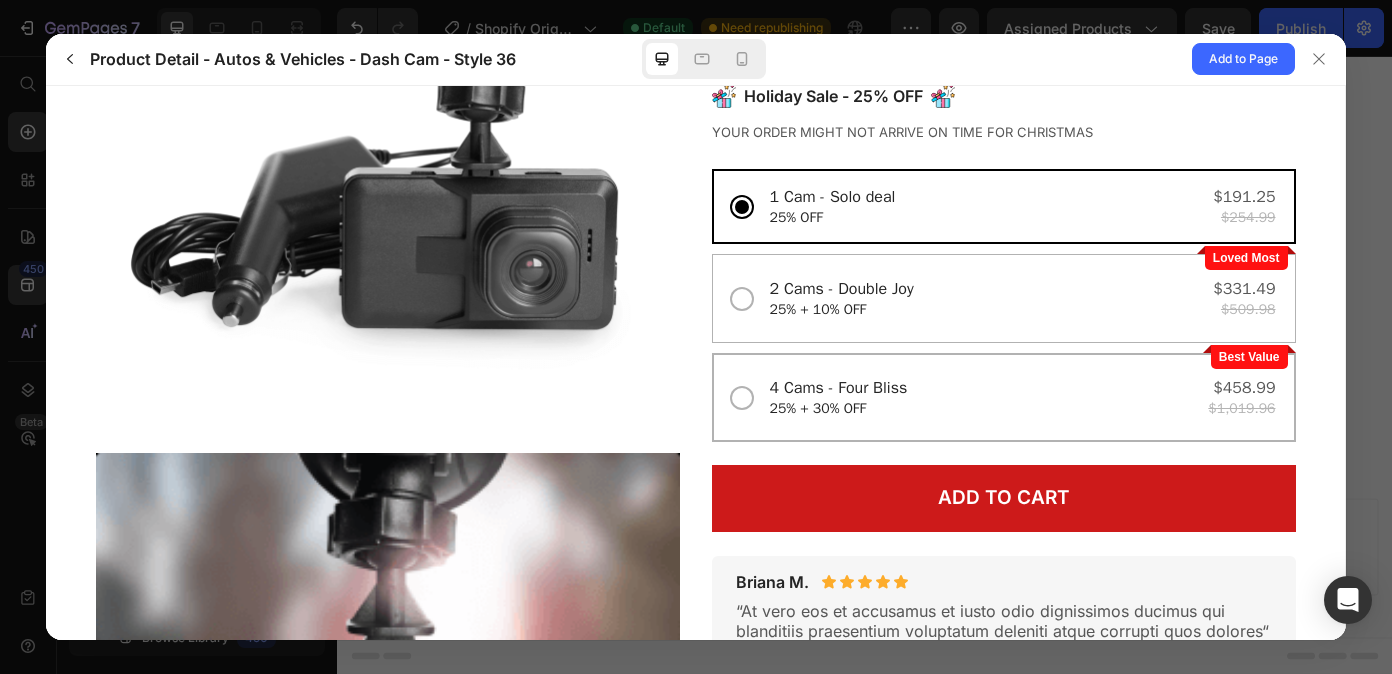 click on "4 Cams - Four Bliss     25% + 30% OFF" at bounding box center (985, 397) 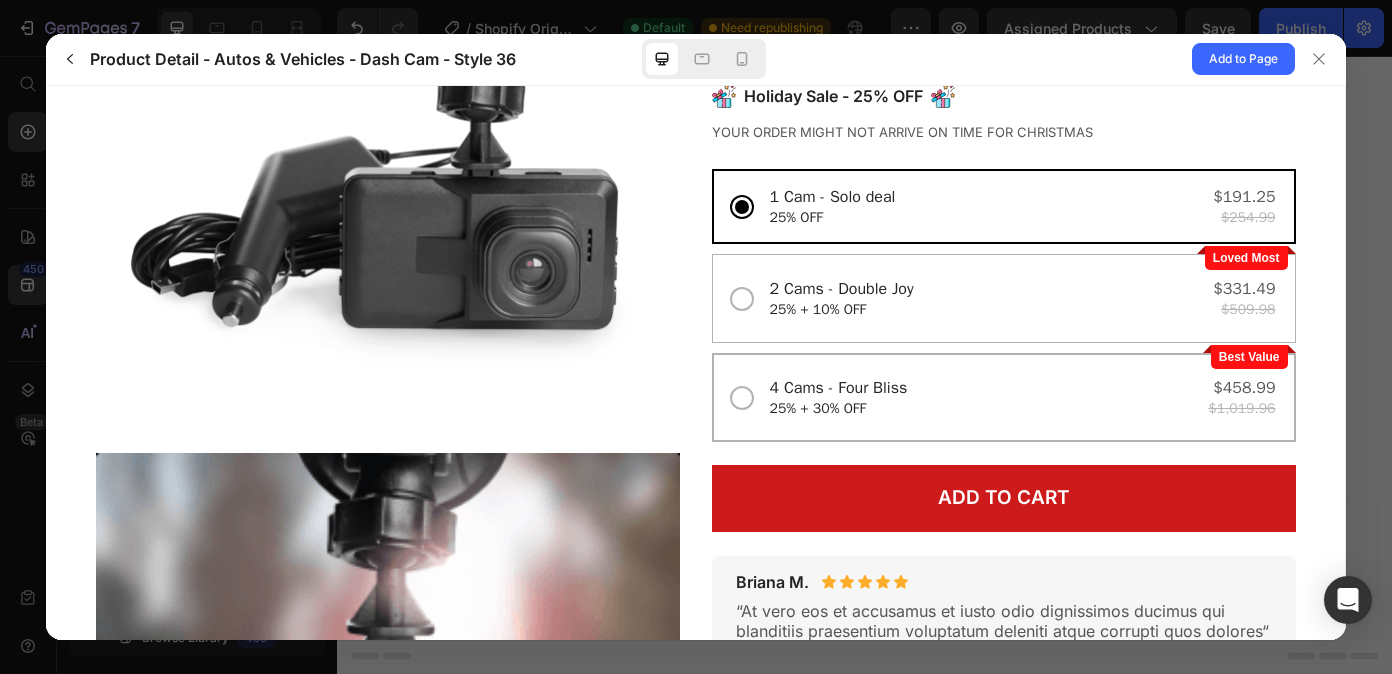 click at bounding box center [742, 397] 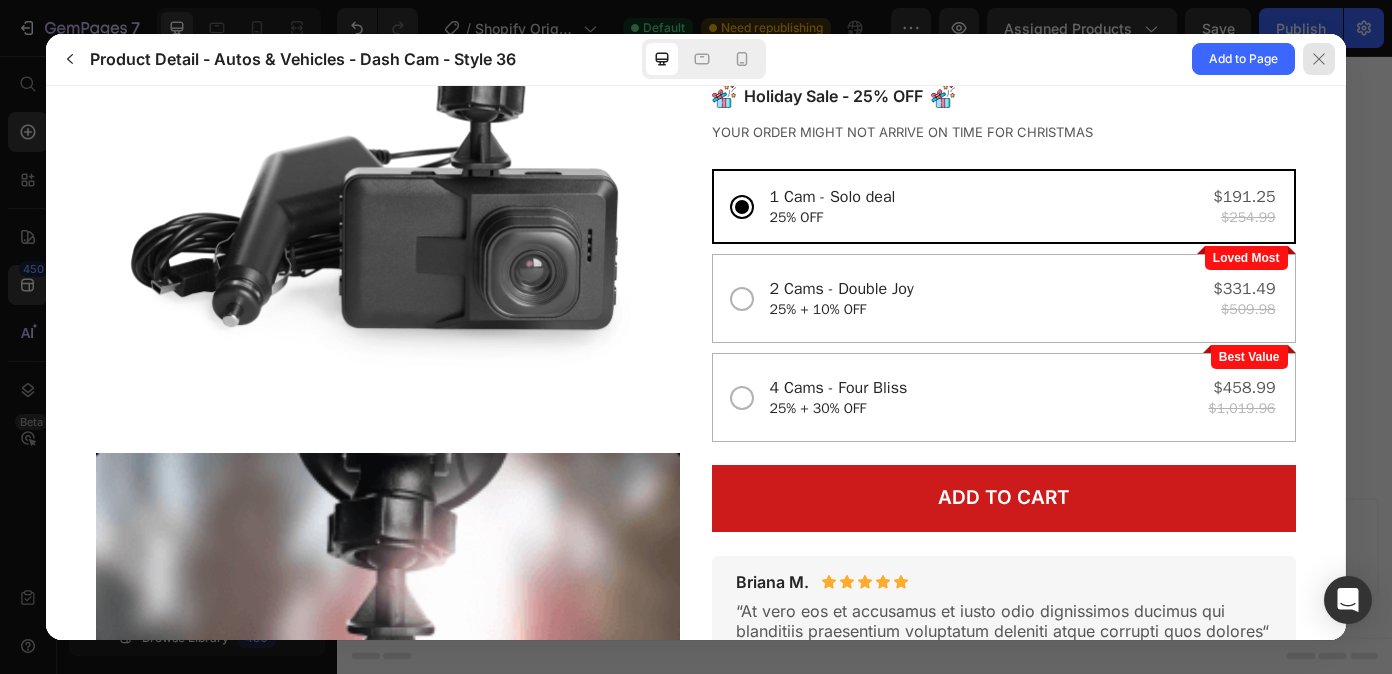 click at bounding box center (1319, 59) 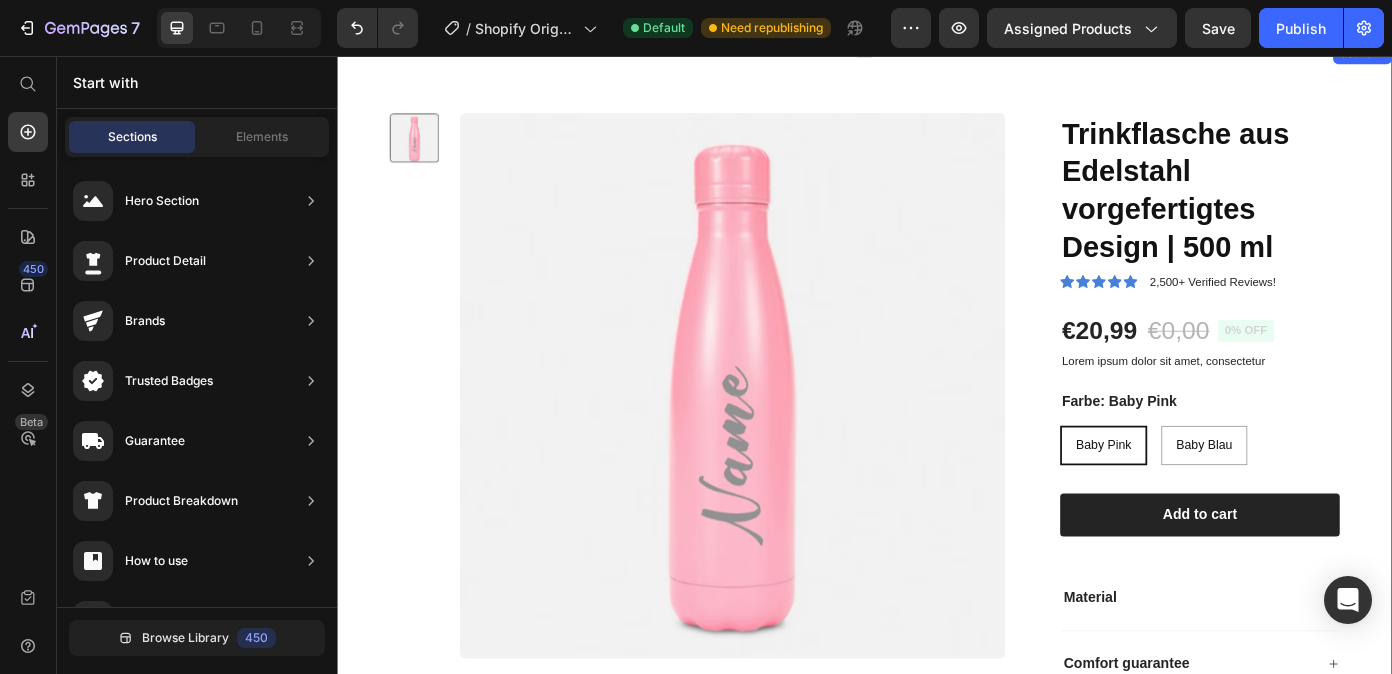 scroll, scrollTop: 50, scrollLeft: 0, axis: vertical 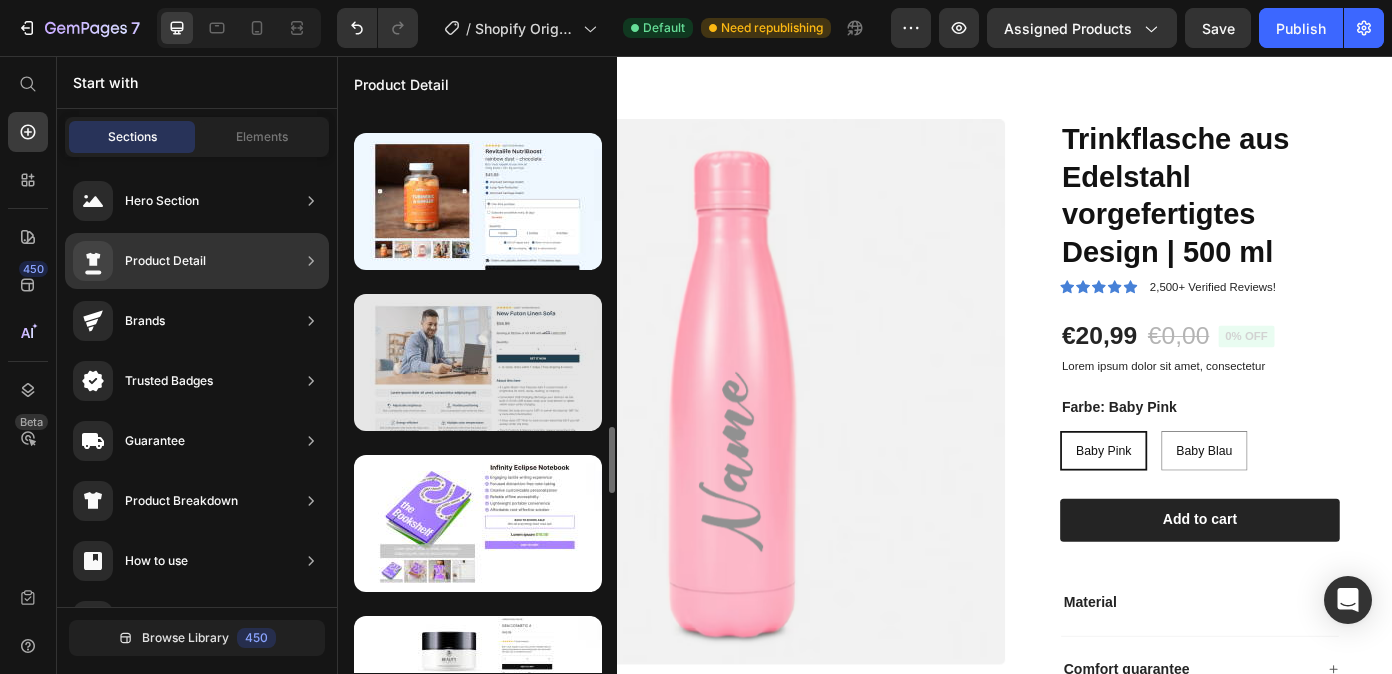 click at bounding box center [478, 362] 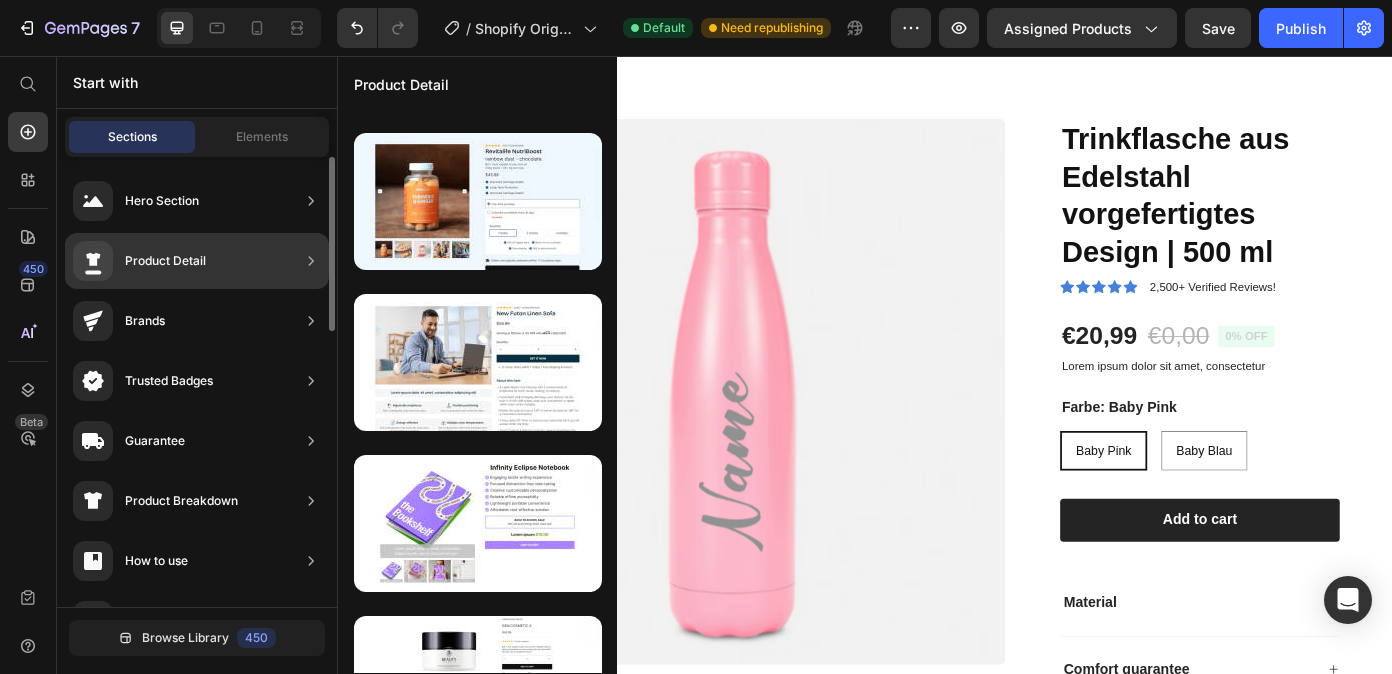 click on "Product Detail" 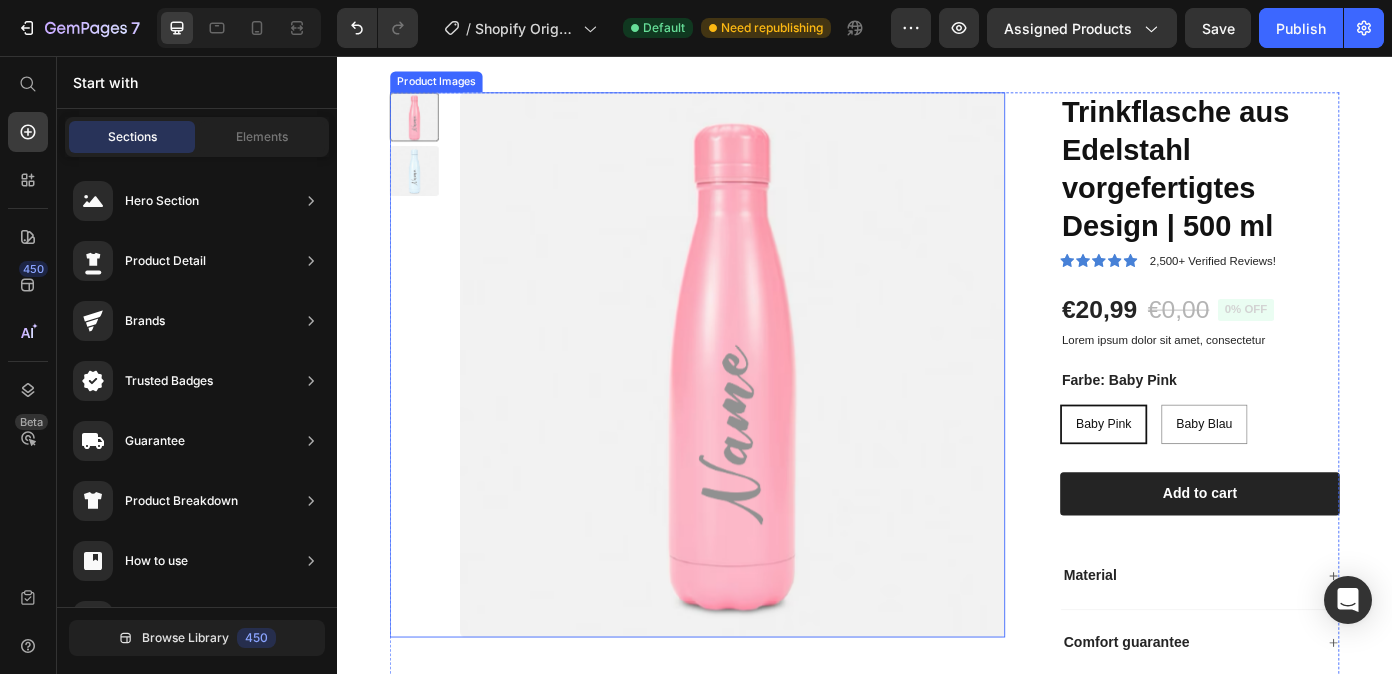 scroll, scrollTop: 0, scrollLeft: 0, axis: both 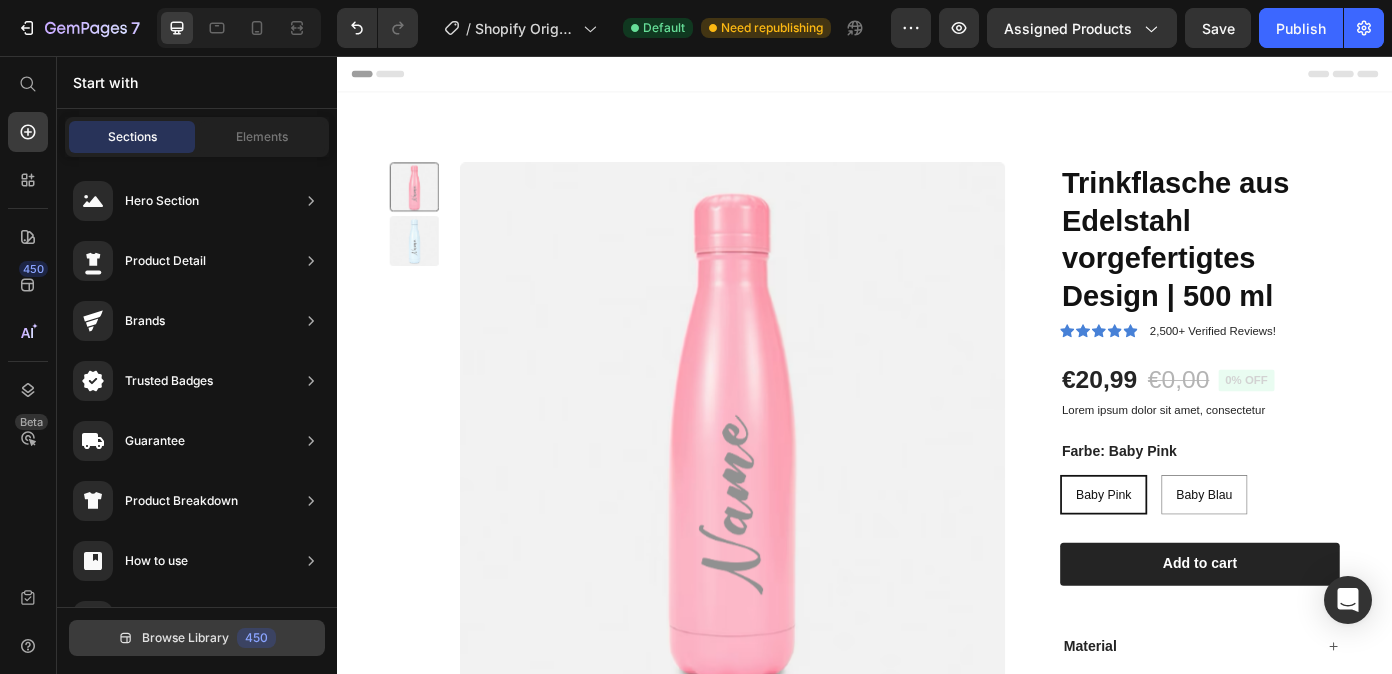 click on "Browse Library 450" at bounding box center (197, 638) 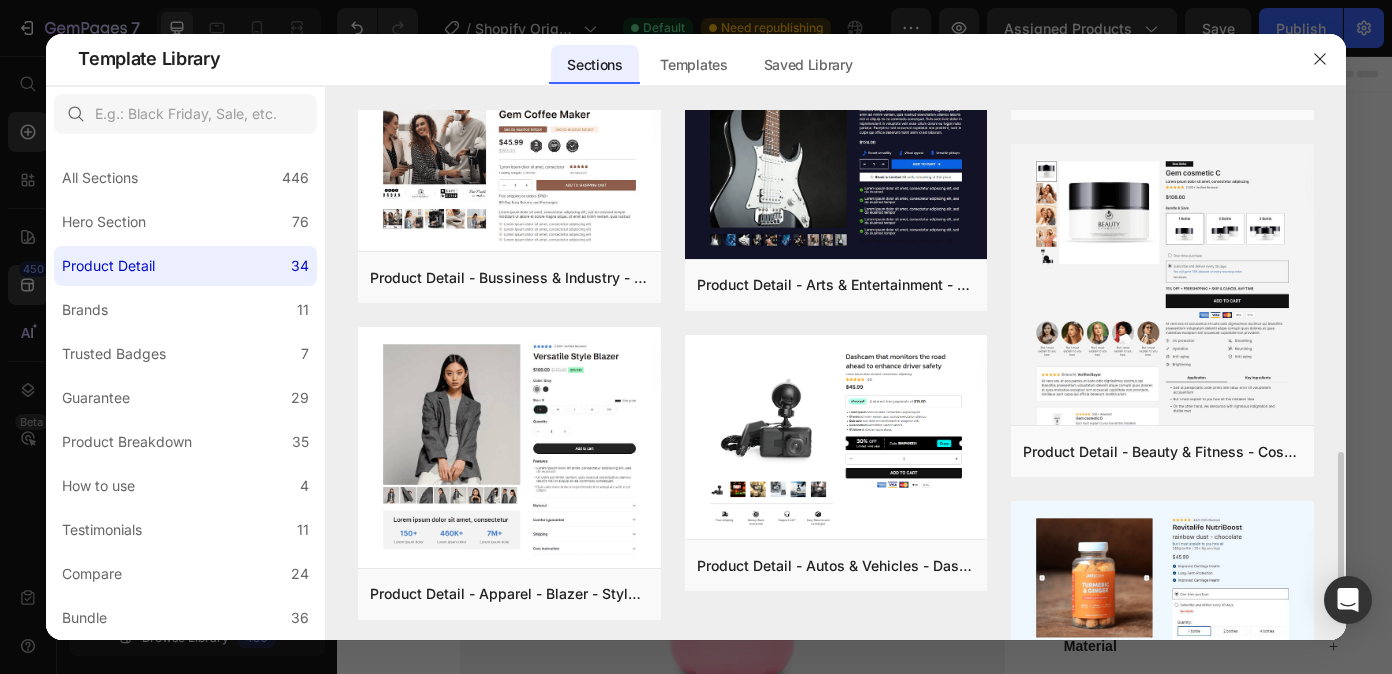 scroll, scrollTop: 1219, scrollLeft: 0, axis: vertical 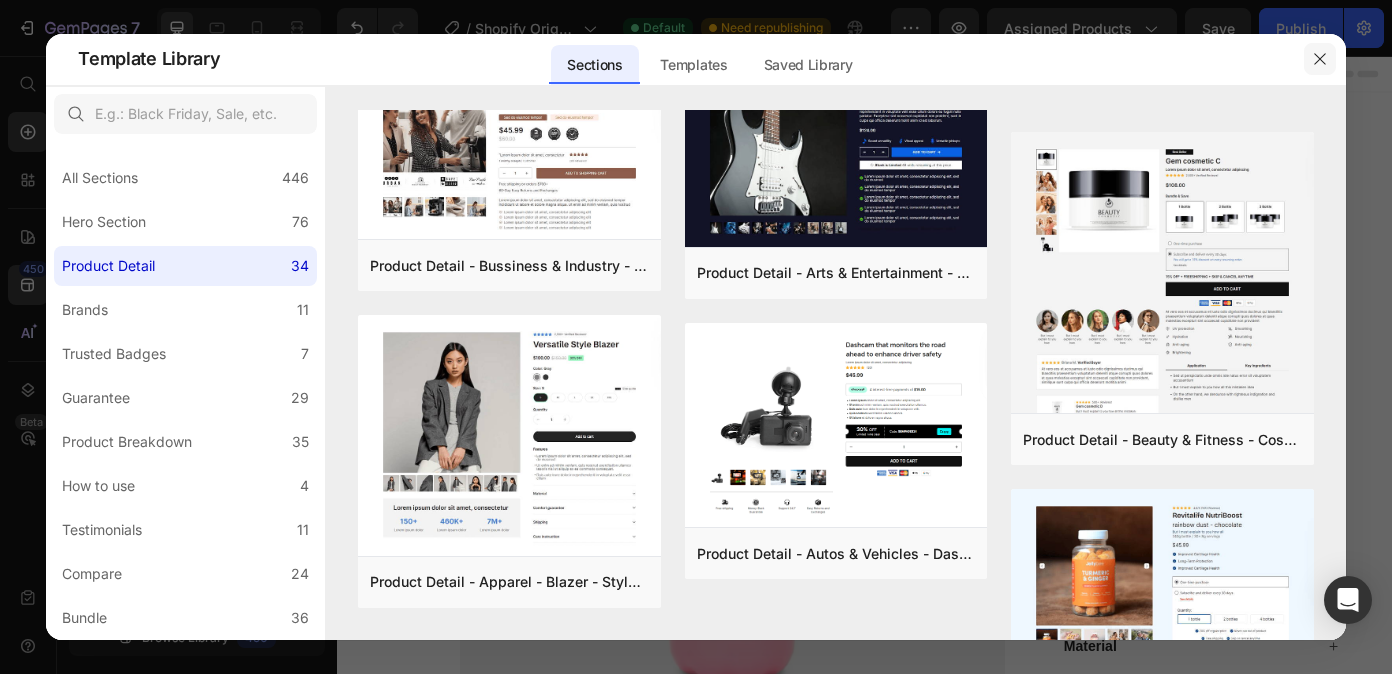 click 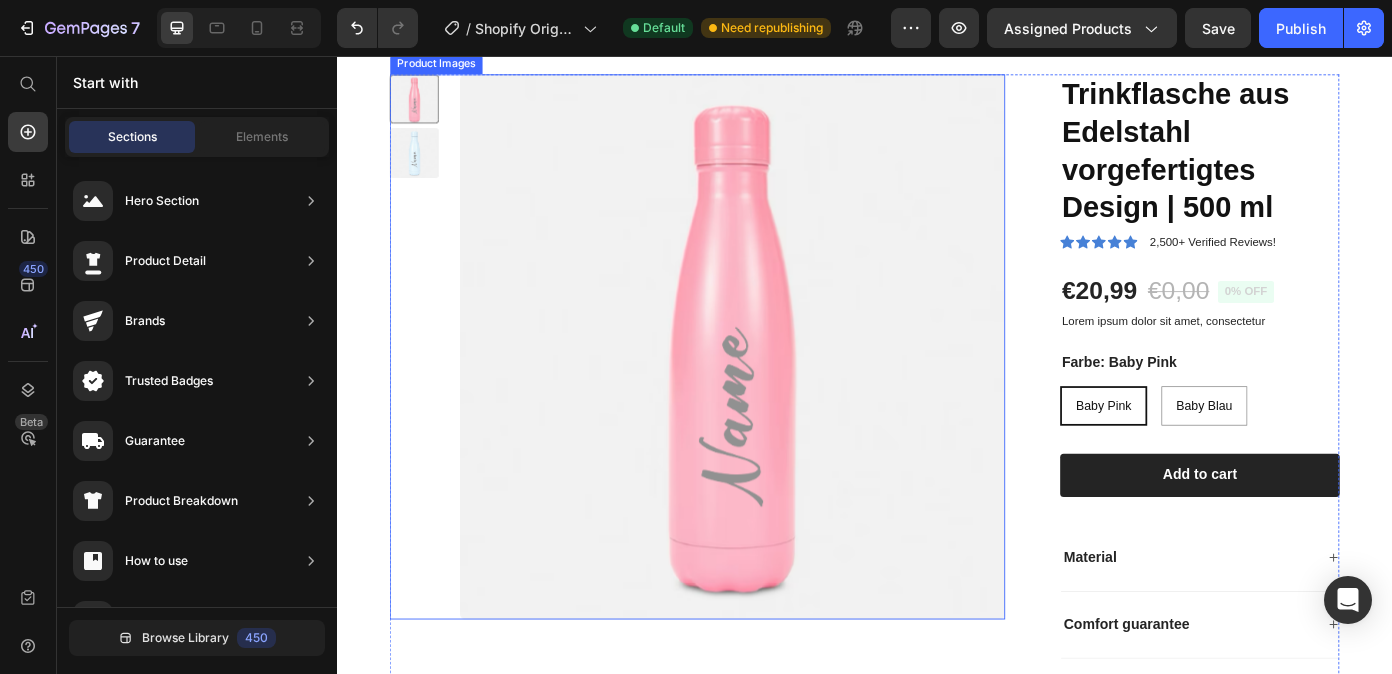 scroll, scrollTop: 105, scrollLeft: 0, axis: vertical 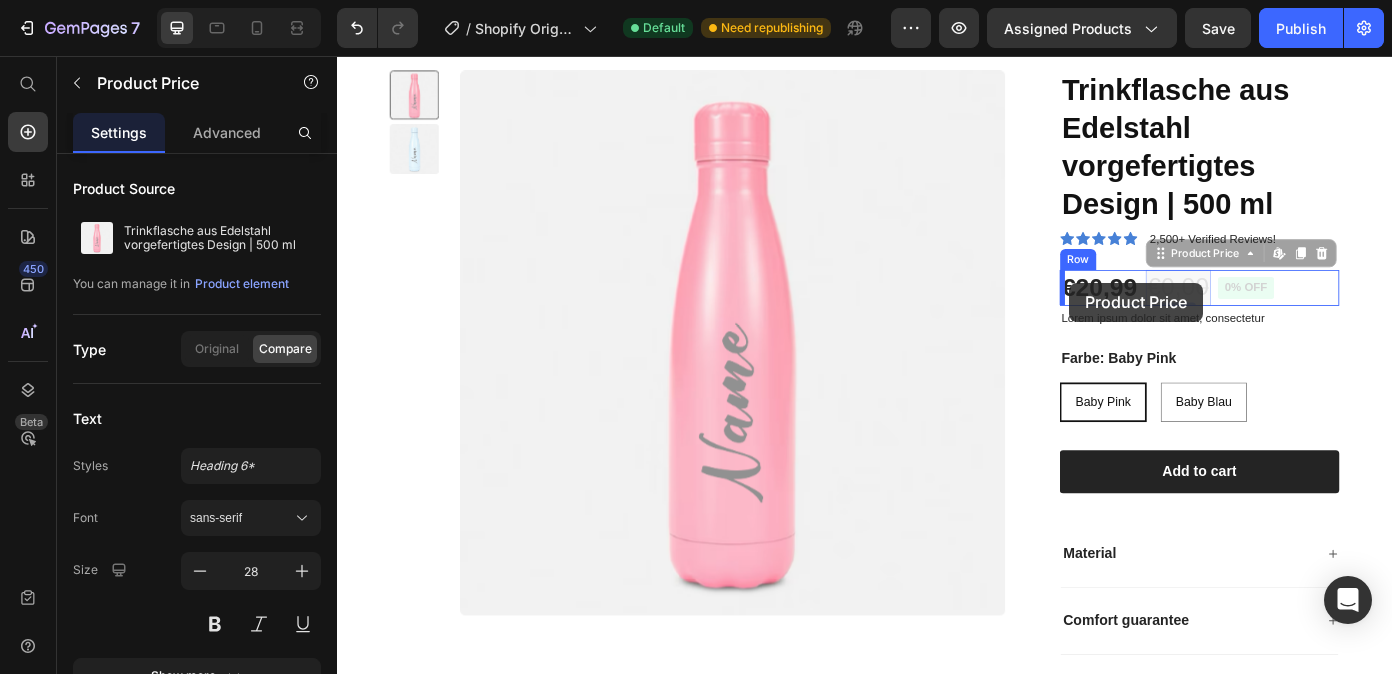 drag, startPoint x: 1288, startPoint y: 320, endPoint x: 1170, endPoint y: 314, distance: 118.15244 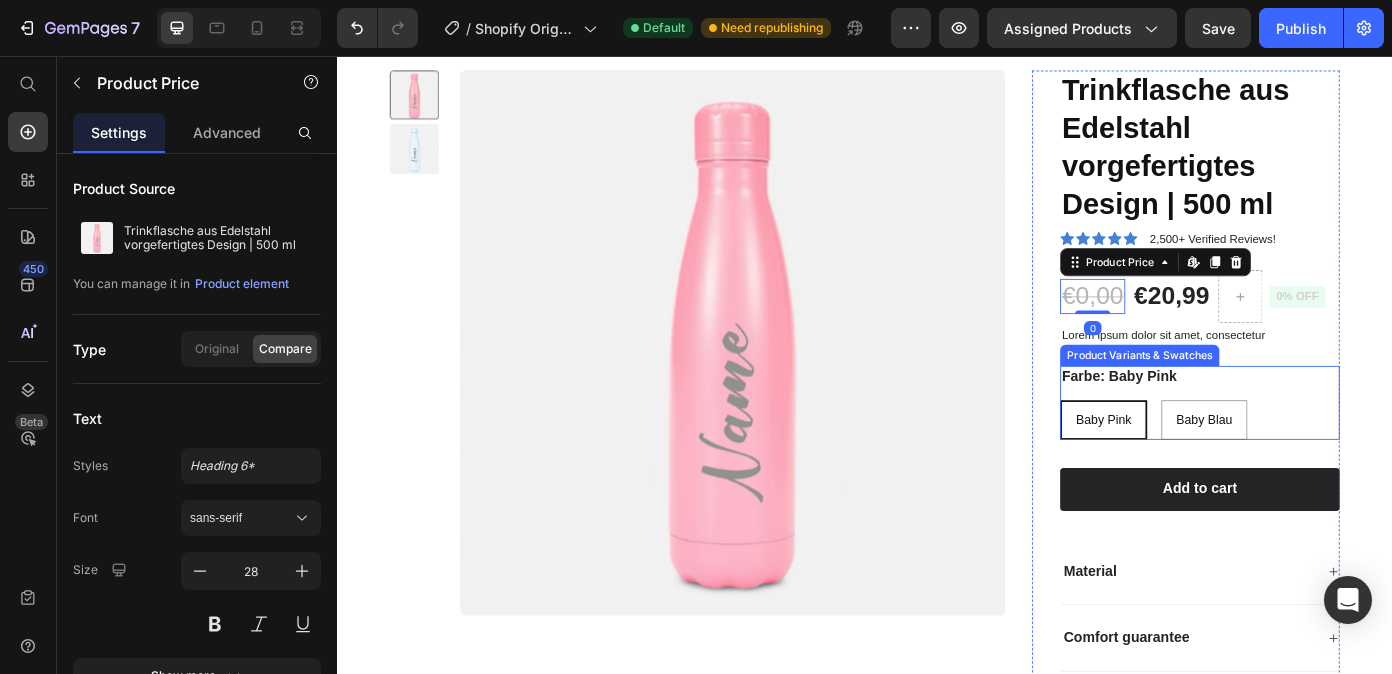 click on "Farbe: Baby Pink Baby Pink Baby Pink Baby Pink Baby Blau Baby Blau Baby Blau" at bounding box center (1318, 450) 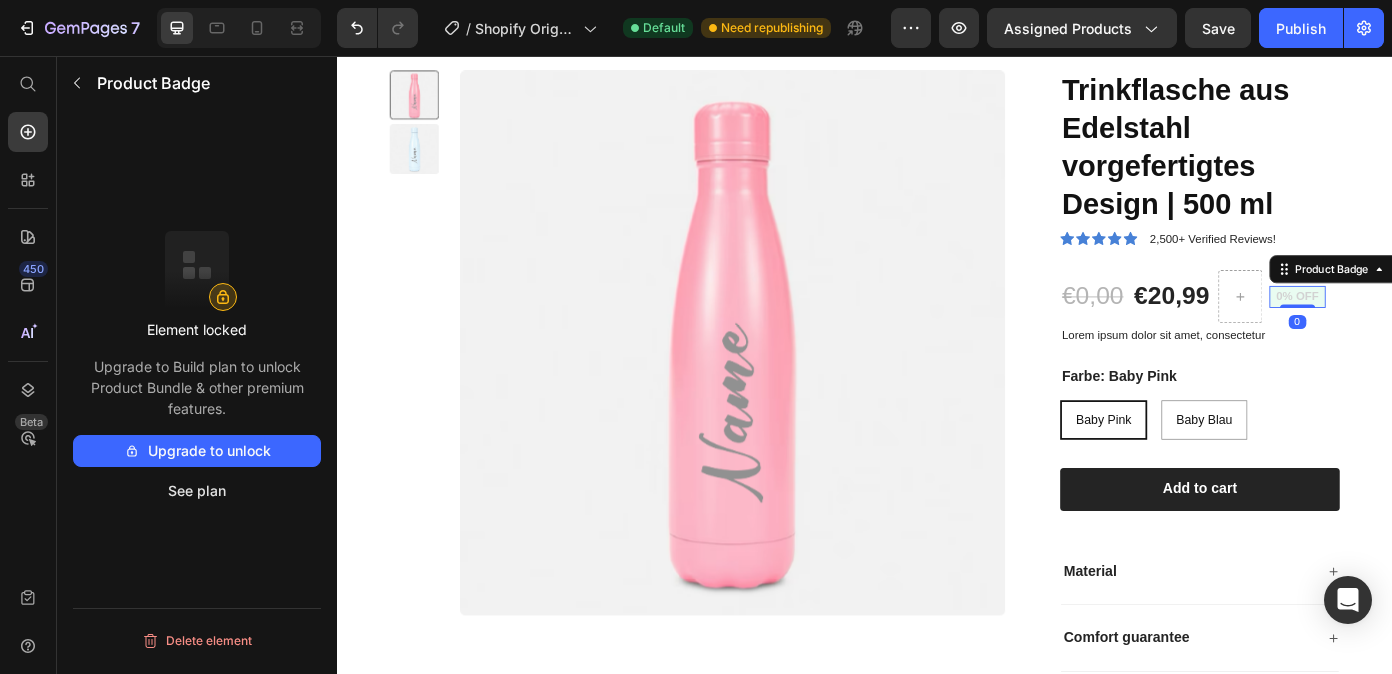 click on "0% off" at bounding box center [1429, 329] 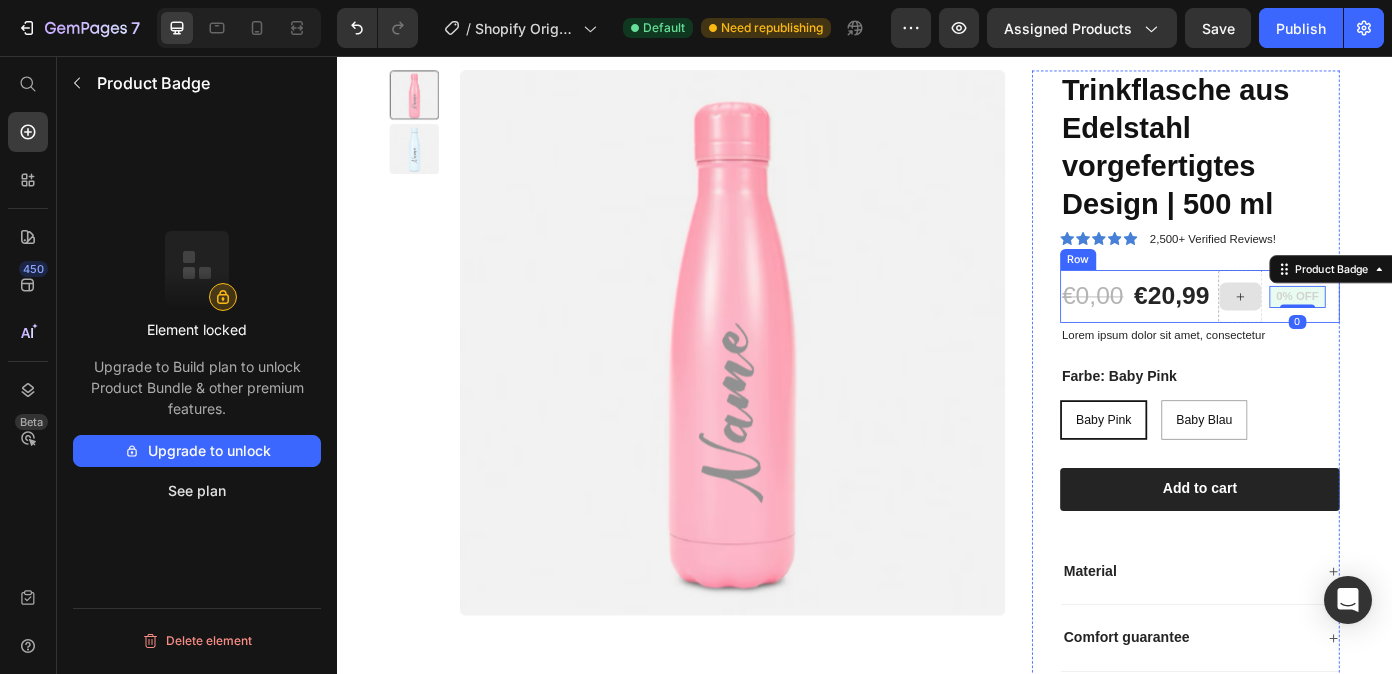 click 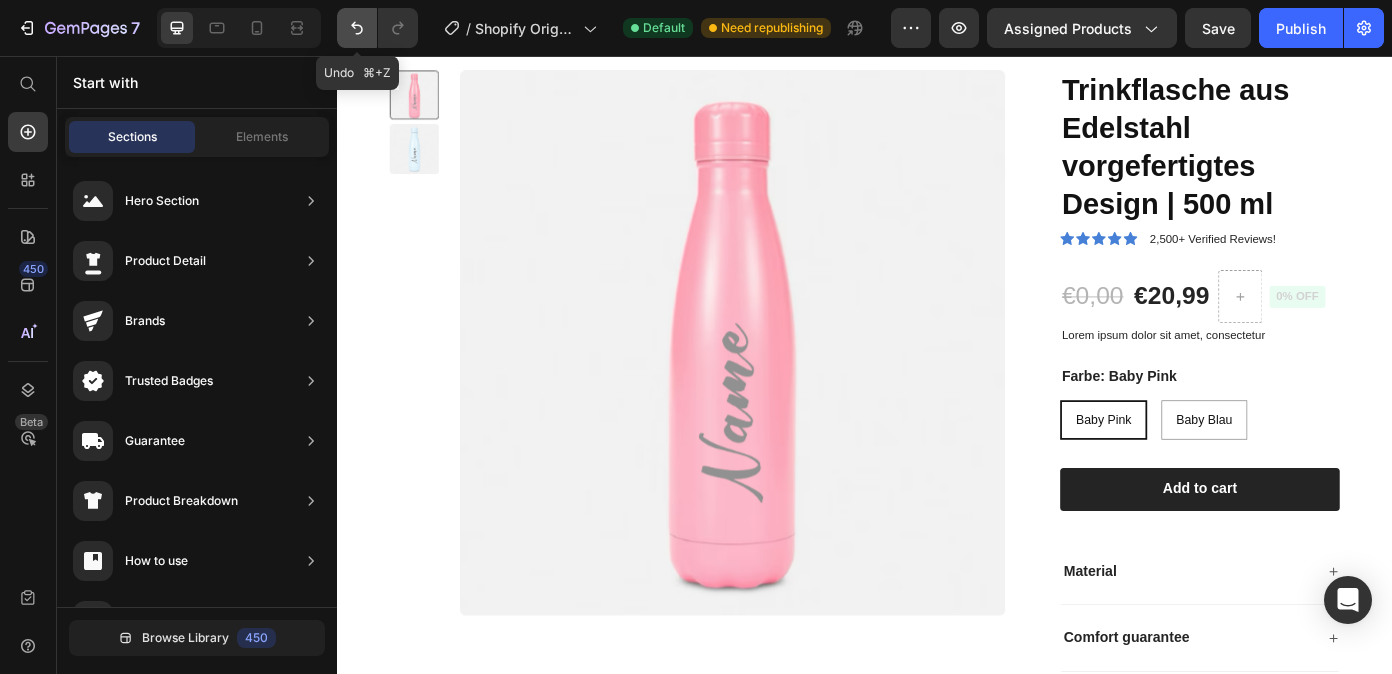 click 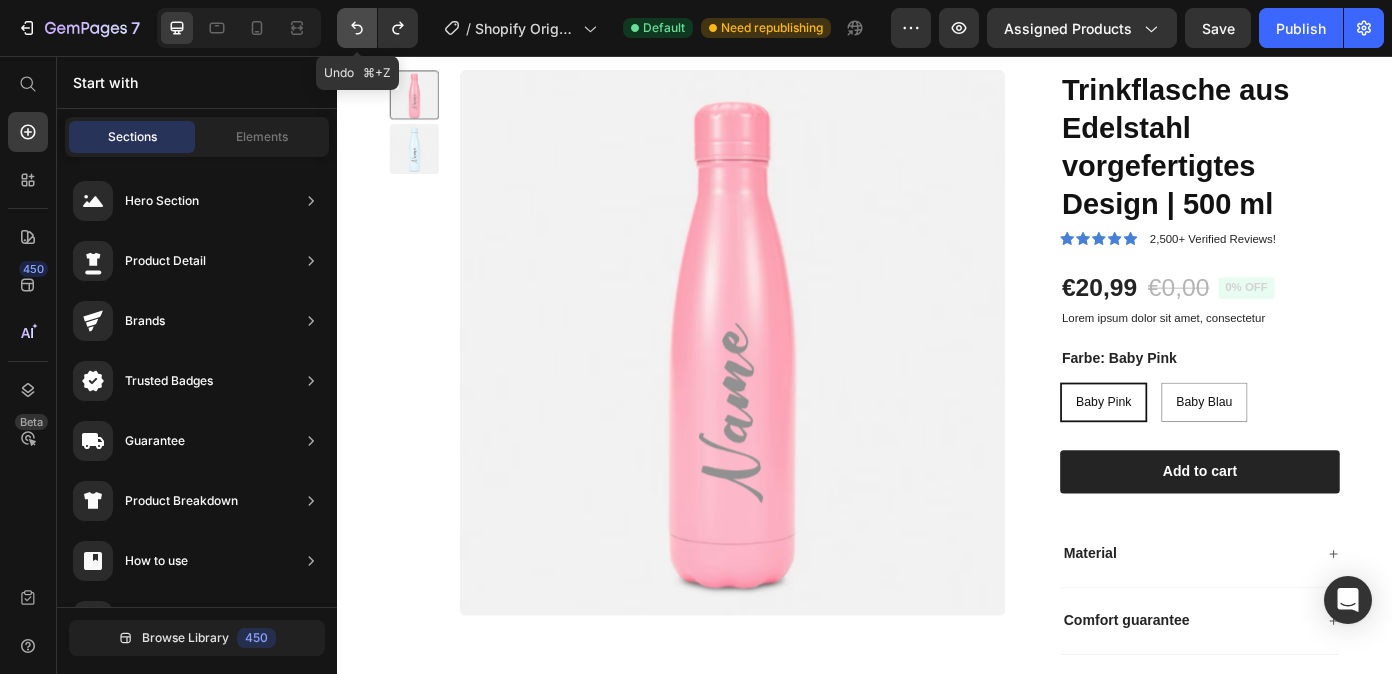 click 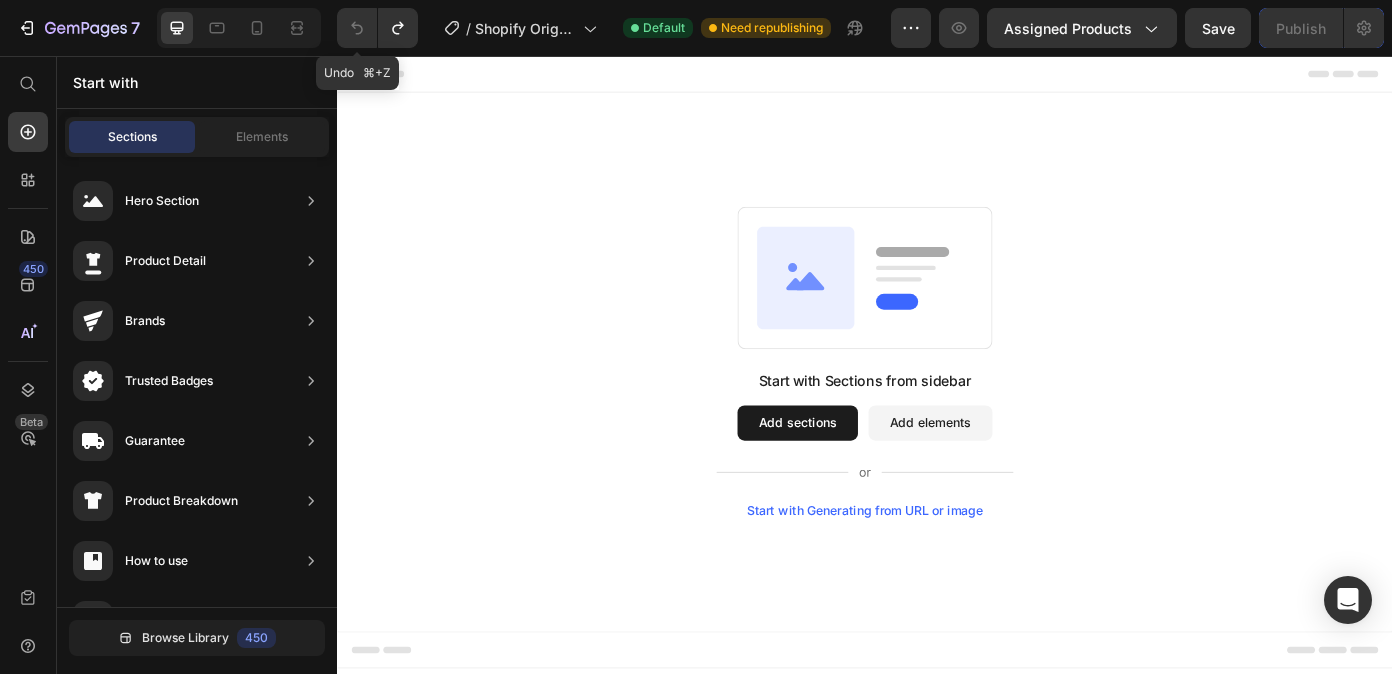 scroll, scrollTop: 0, scrollLeft: 0, axis: both 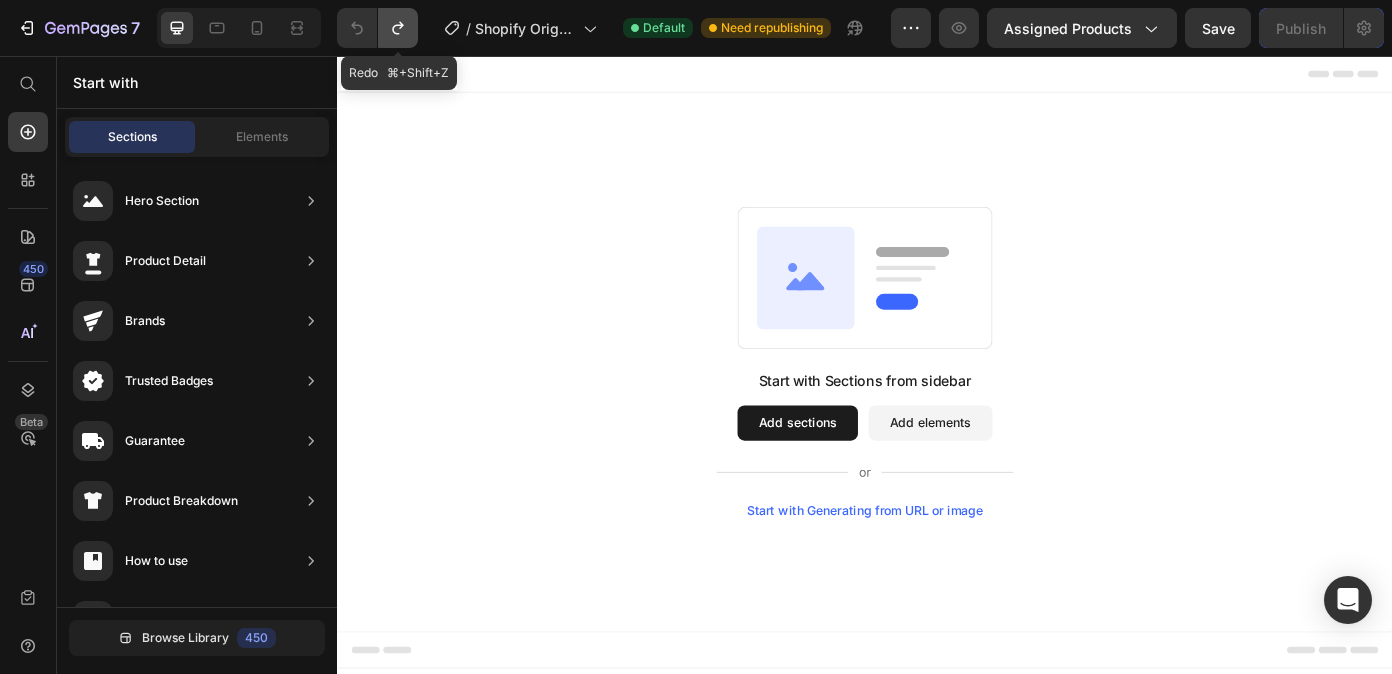 click 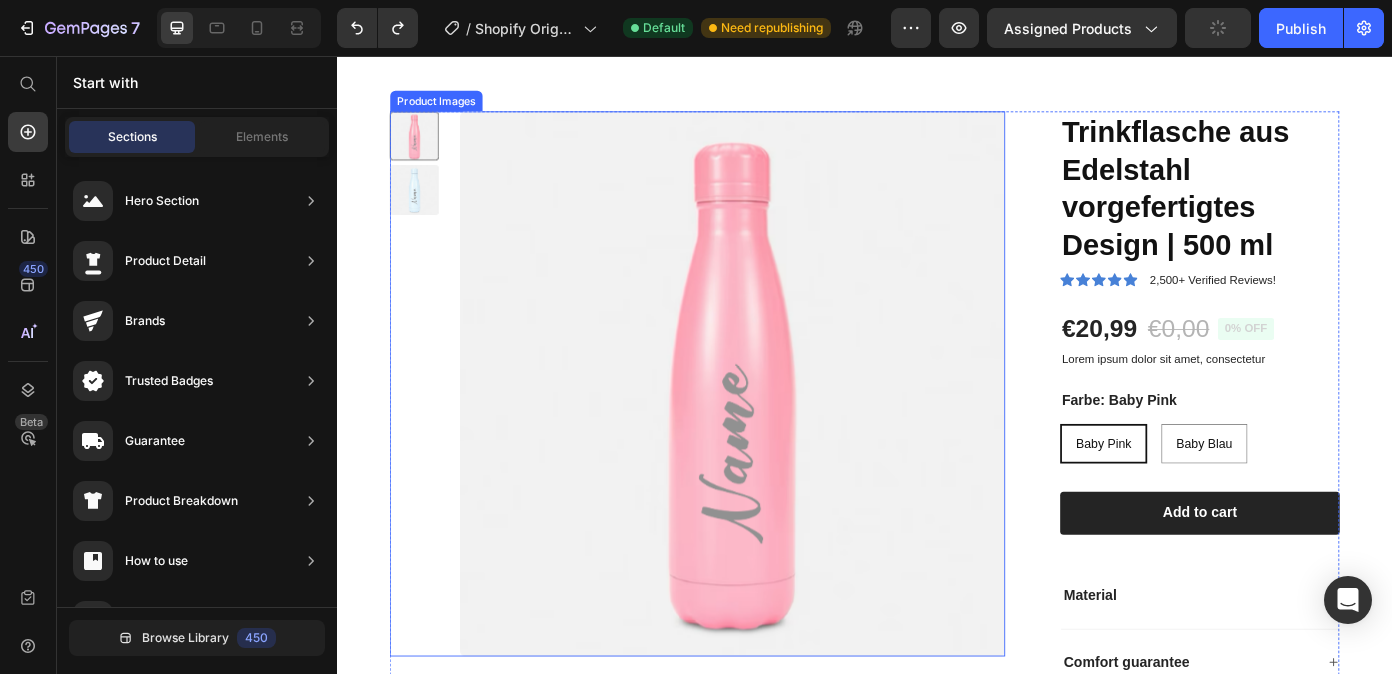 scroll, scrollTop: 57, scrollLeft: 0, axis: vertical 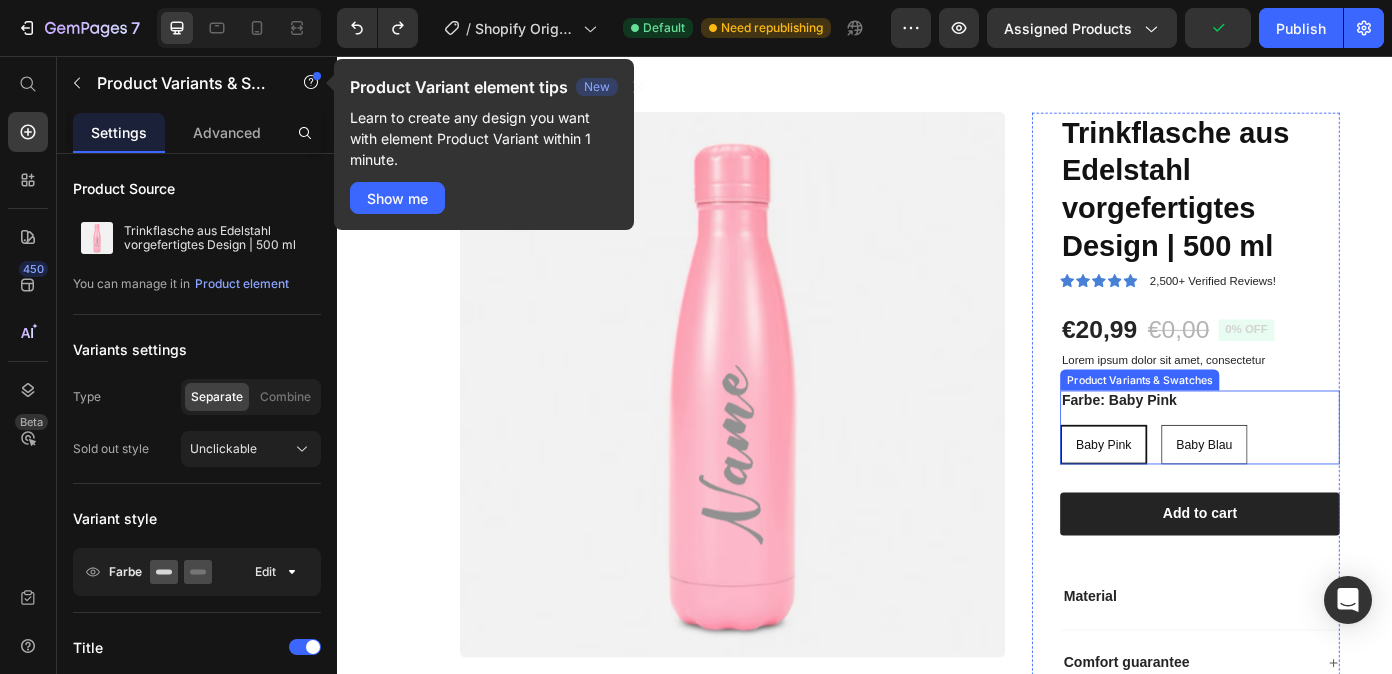 click on "Baby Blau" at bounding box center [1323, 497] 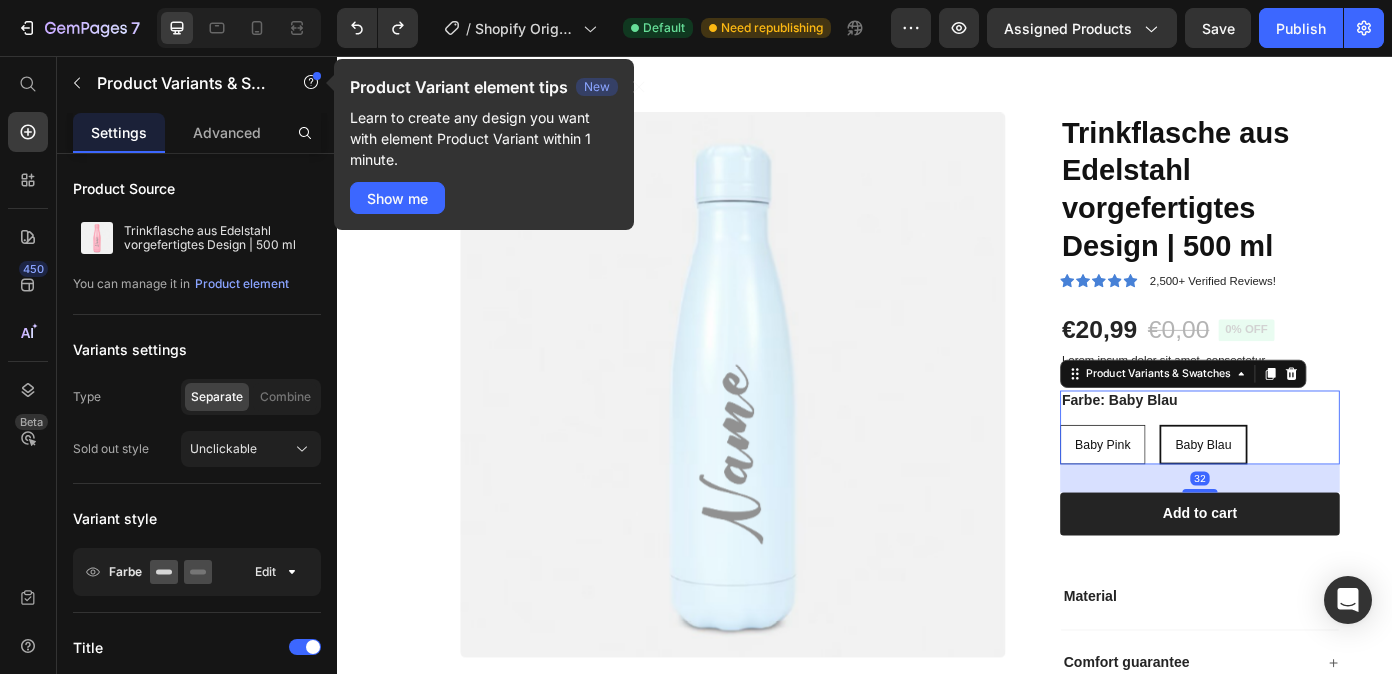 click on "Baby Pink" at bounding box center (1207, 497) 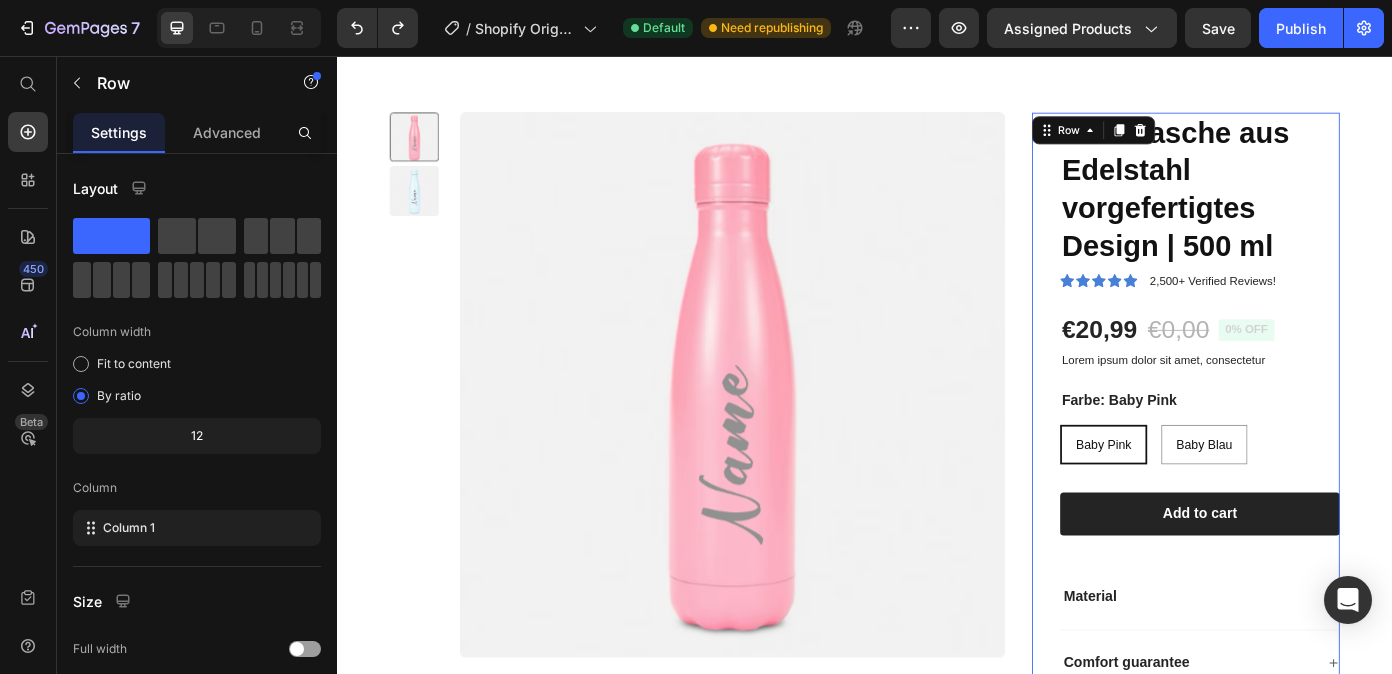 click on "Trinkflasche aus Edelstahl vorgefertigtes Design  | 500 ml Product Title Icon Icon Icon Icon Icon Icon List 2,500+ Verified Reviews! Text Block Row €20,99 Product Price €0,00 Product Price 0% off Product Badge Row Lorem ipsum dolor sit amet, consectetur  Text Block Farbe: Baby Pink Baby Pink Baby Pink Baby Pink Baby Blau Baby Blau Baby Blau Product Variants & Swatches 1 Product Quantity Row Add to cart Add to Cart Row Material Comfort guarantee Shipping Accordion Row 16" at bounding box center (1302, 490) 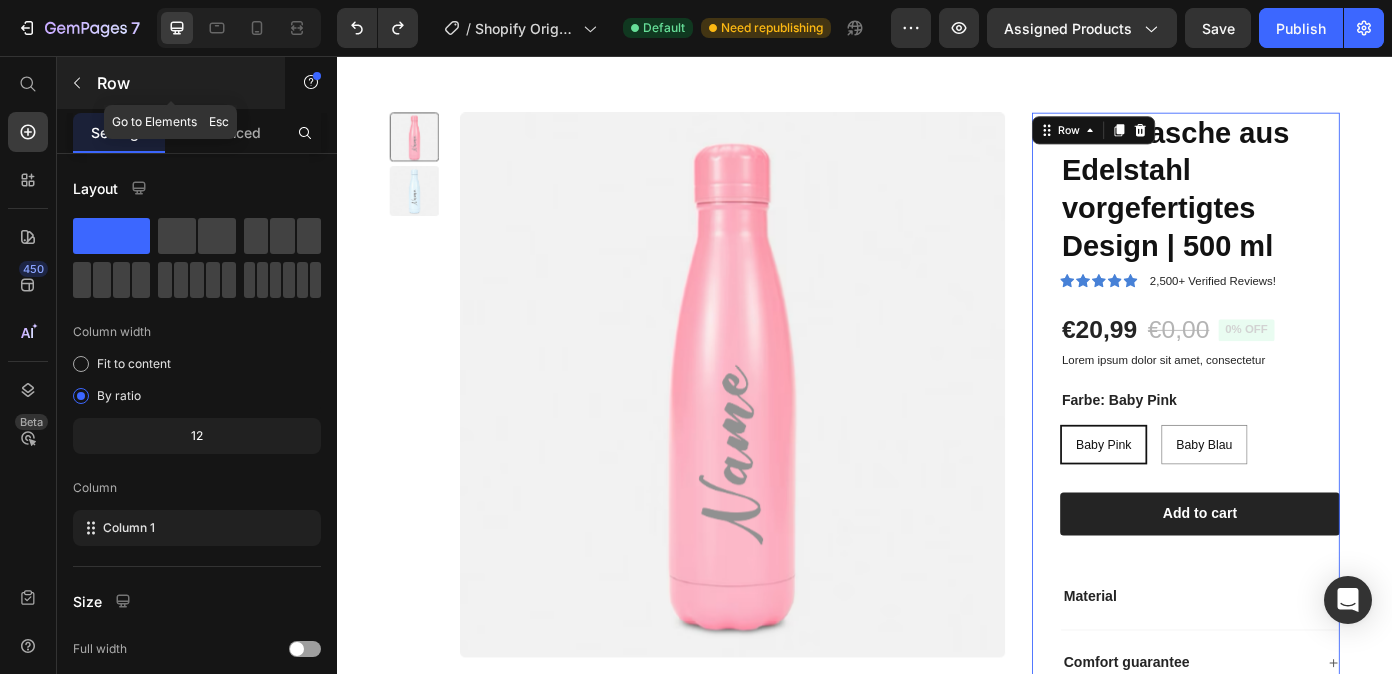 click 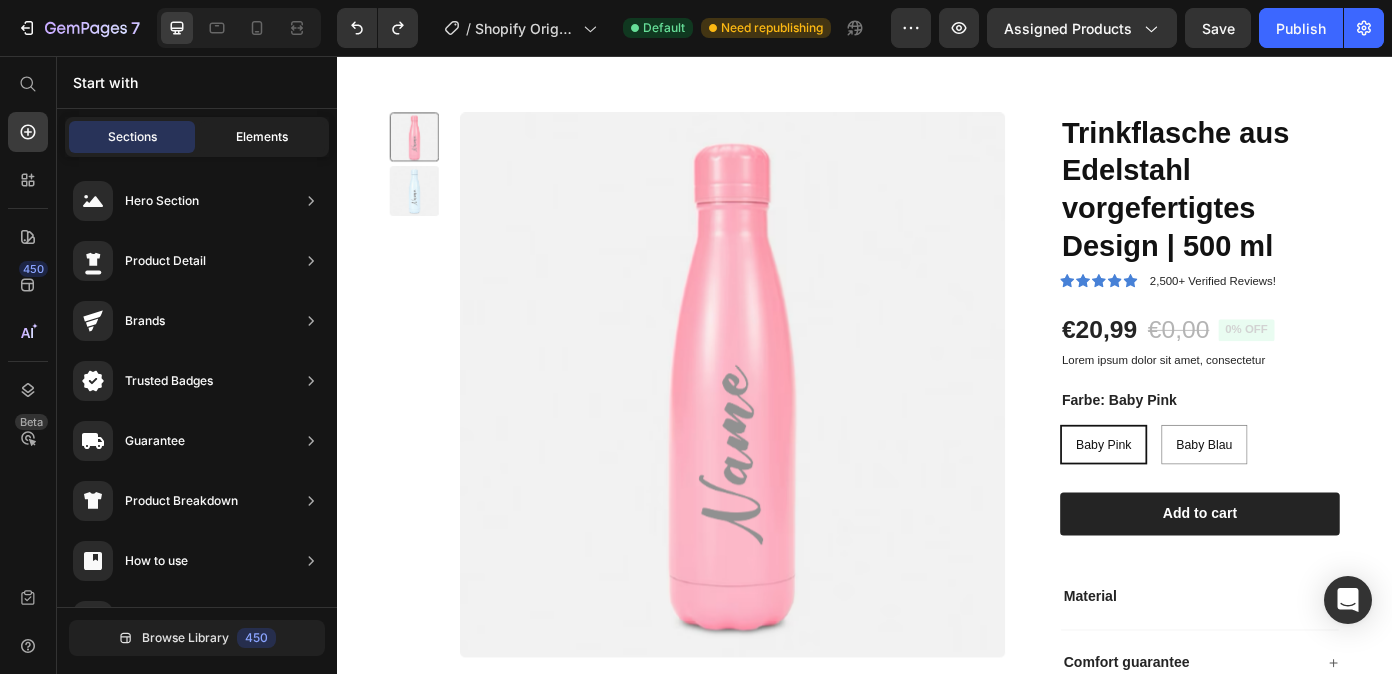 click on "Elements" at bounding box center [262, 137] 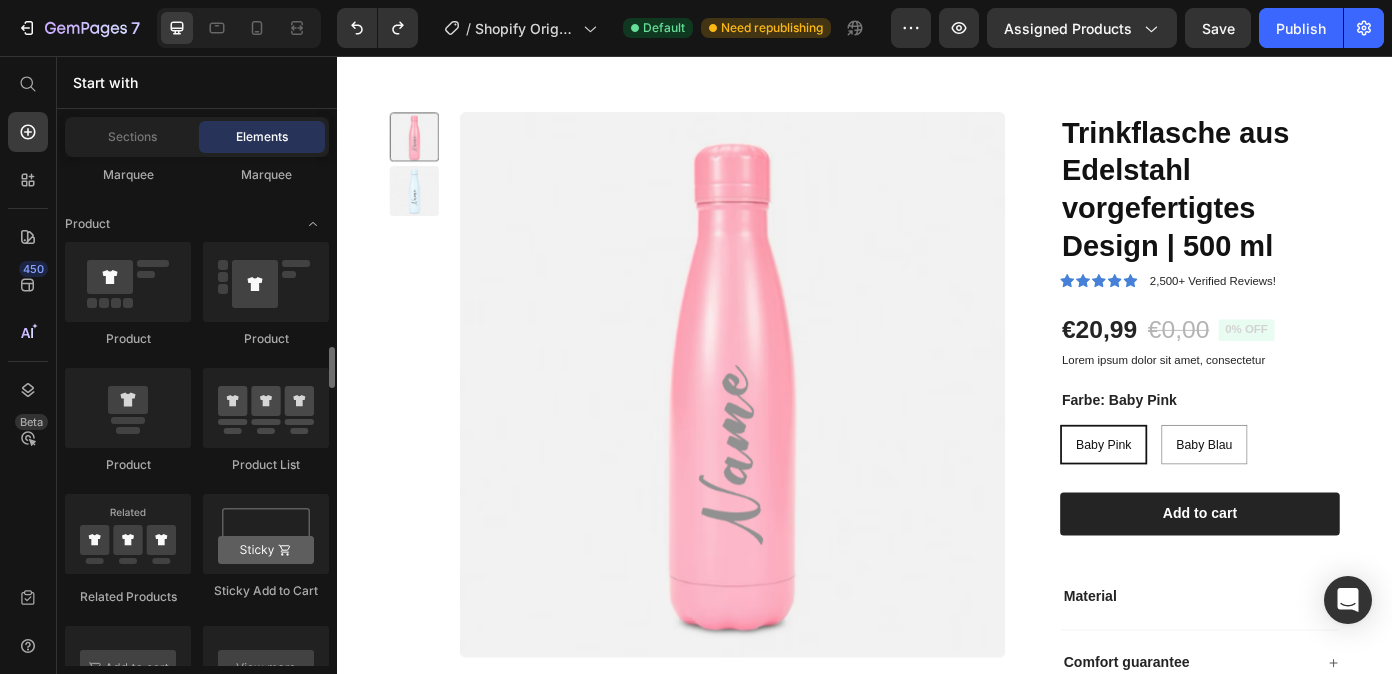 scroll, scrollTop: 2638, scrollLeft: 0, axis: vertical 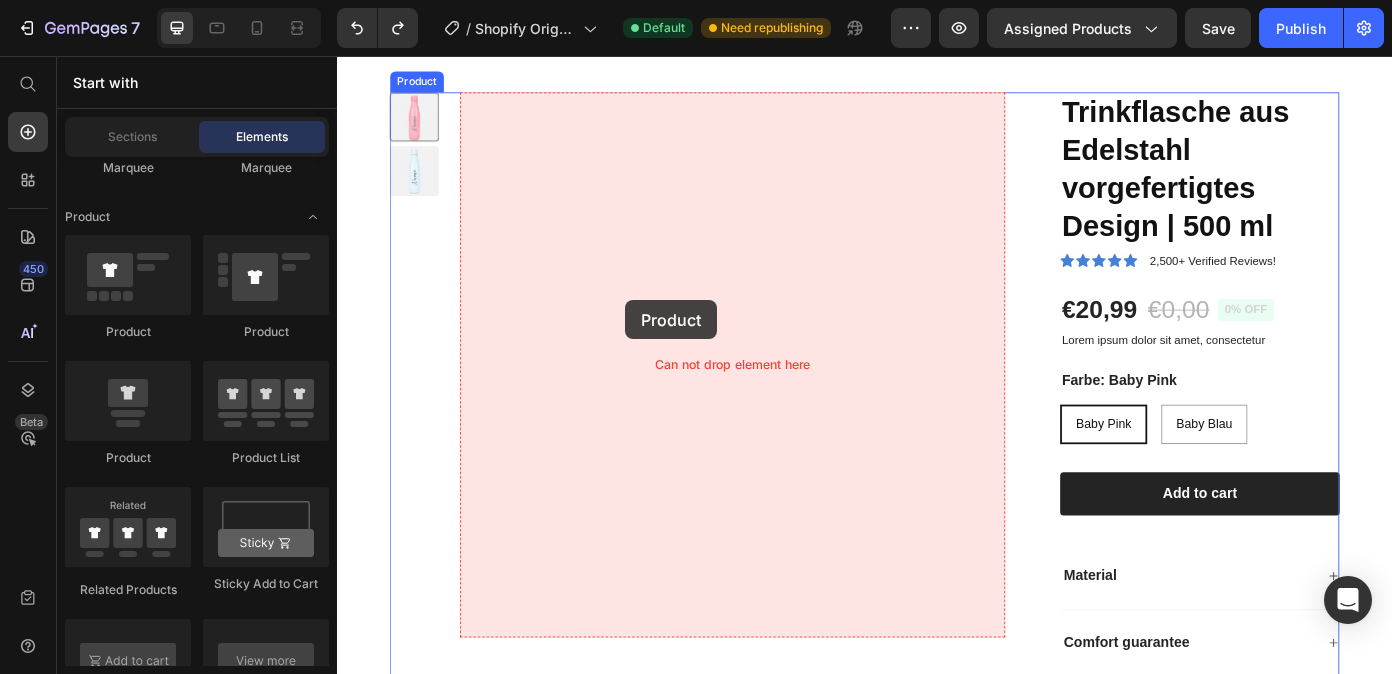 drag, startPoint x: 479, startPoint y: 336, endPoint x: 664, endPoint y: 333, distance: 185.02432 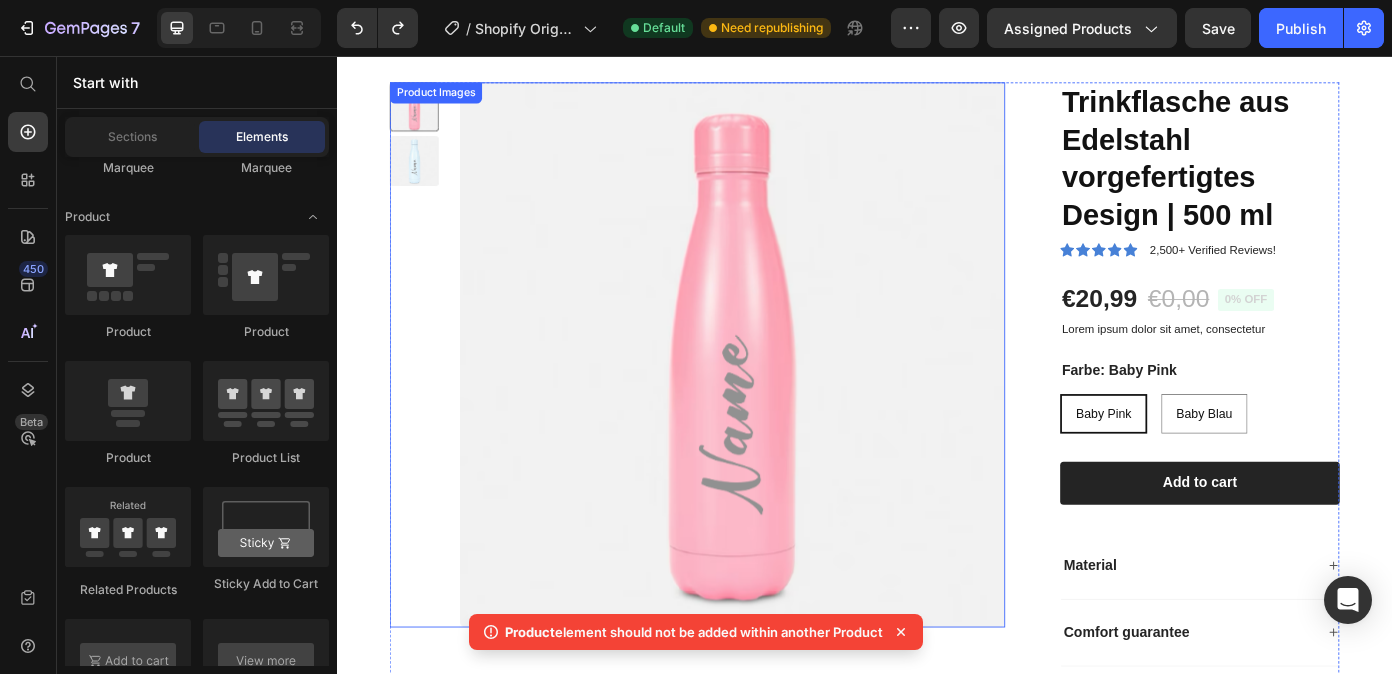 scroll, scrollTop: 90, scrollLeft: 0, axis: vertical 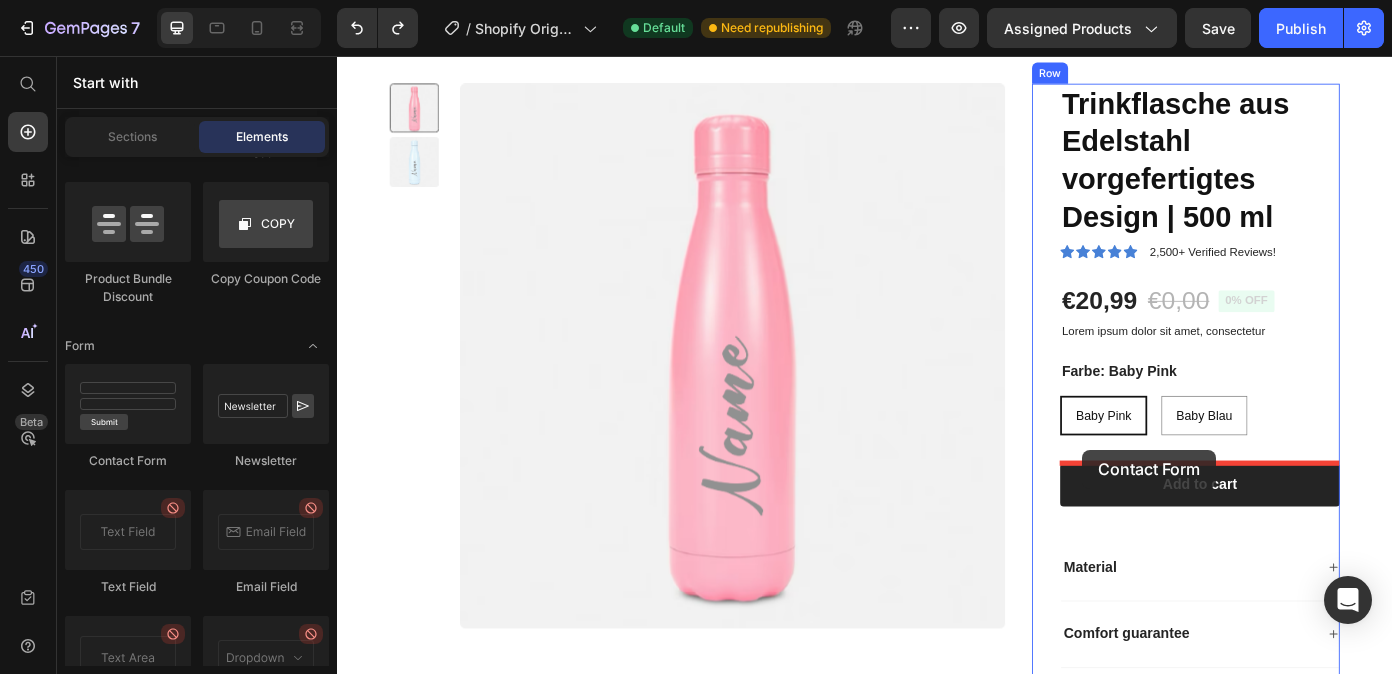 drag, startPoint x: 472, startPoint y: 450, endPoint x: 1182, endPoint y: 501, distance: 711.82935 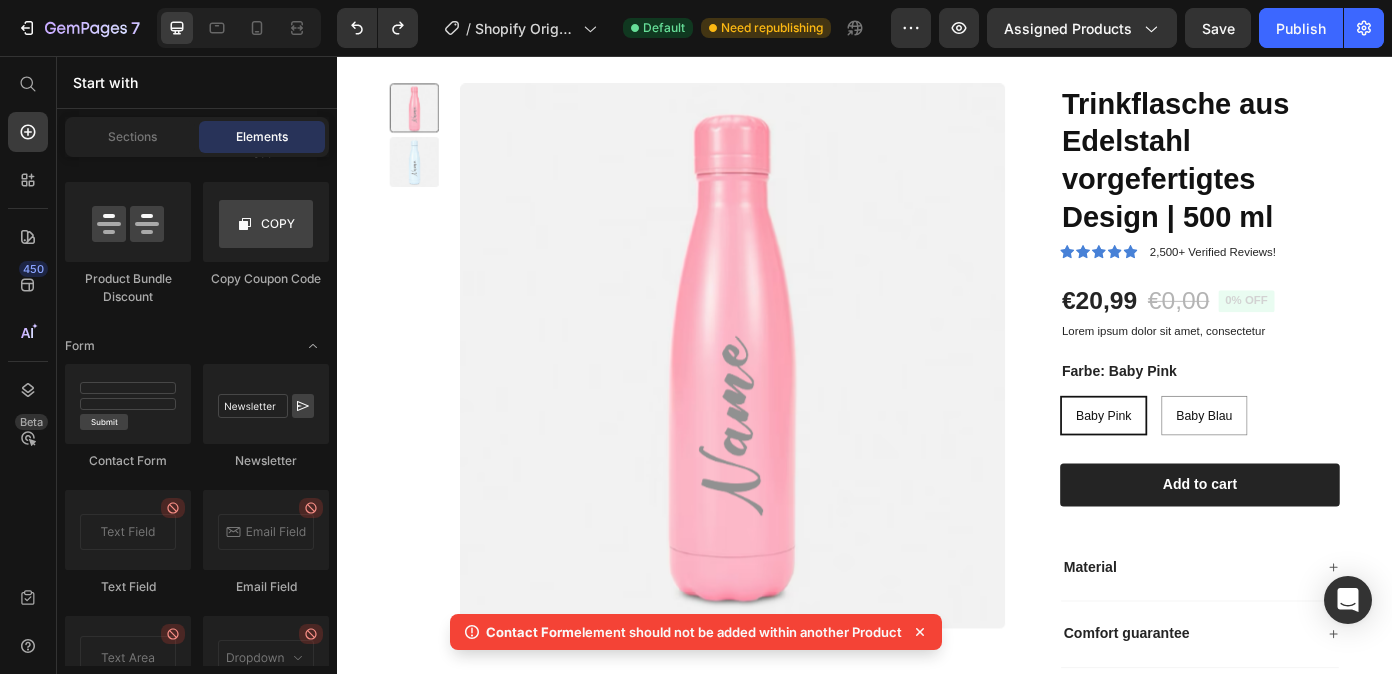 click on "Contact Form     element should not be added within another Product" at bounding box center (694, 632) 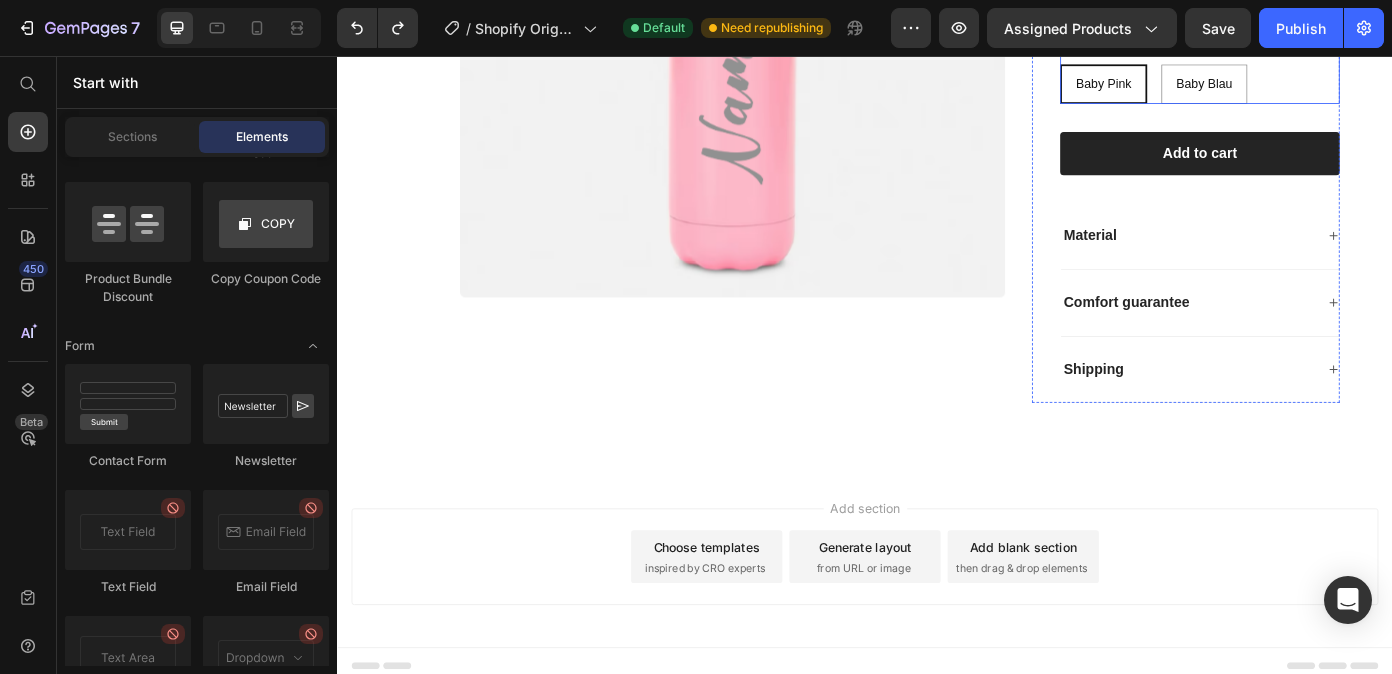 scroll, scrollTop: 478, scrollLeft: 0, axis: vertical 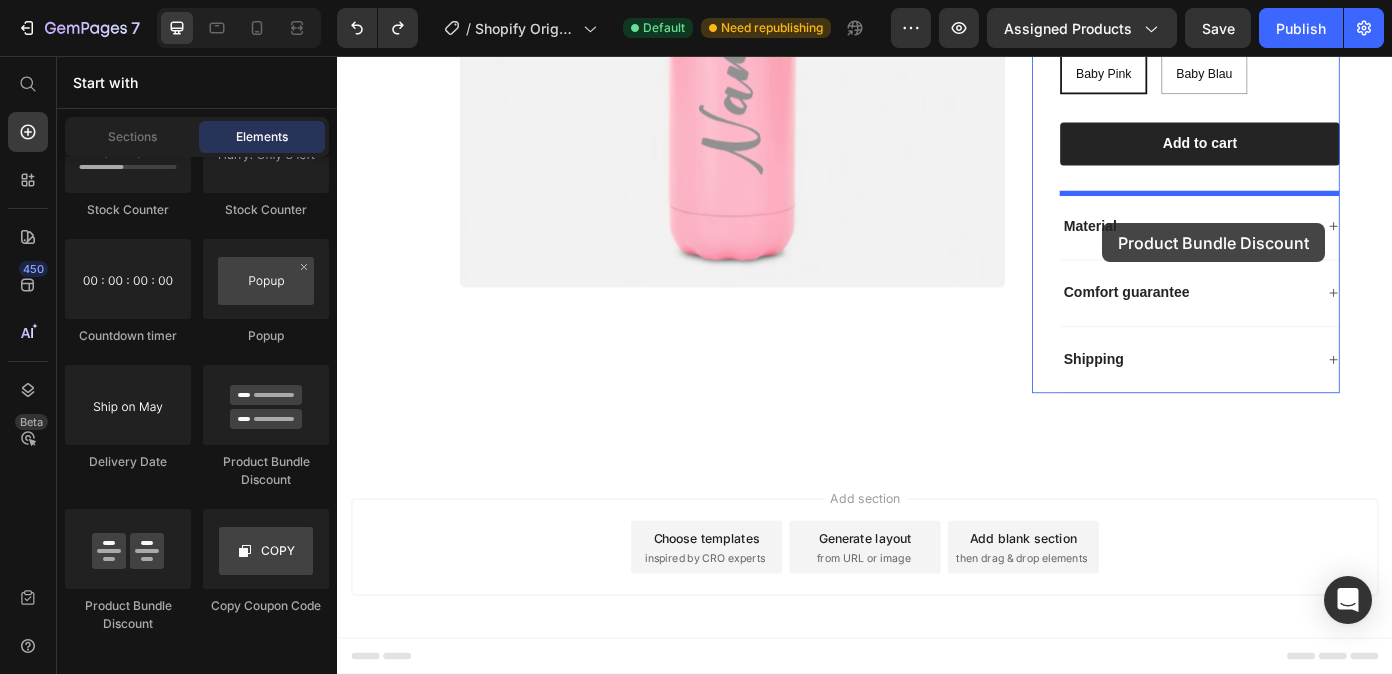 drag, startPoint x: 588, startPoint y: 480, endPoint x: 1204, endPoint y: 242, distance: 660.37866 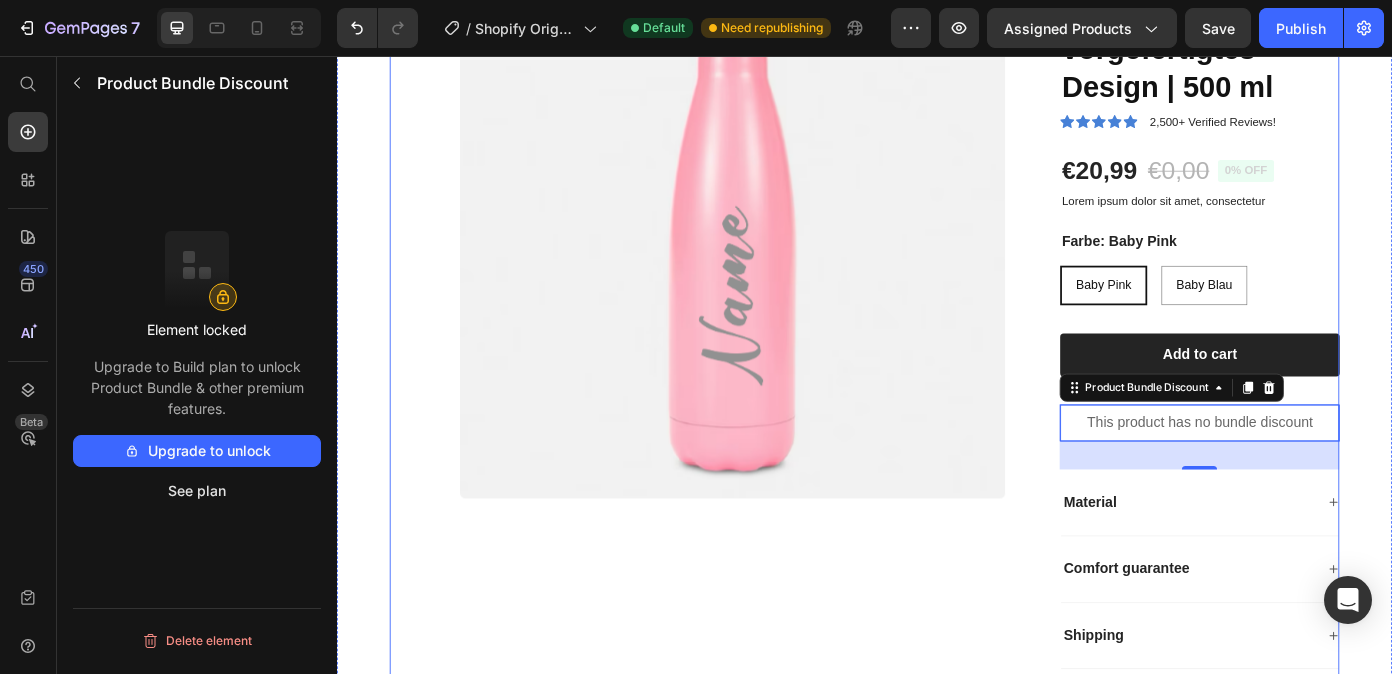 scroll, scrollTop: 242, scrollLeft: 0, axis: vertical 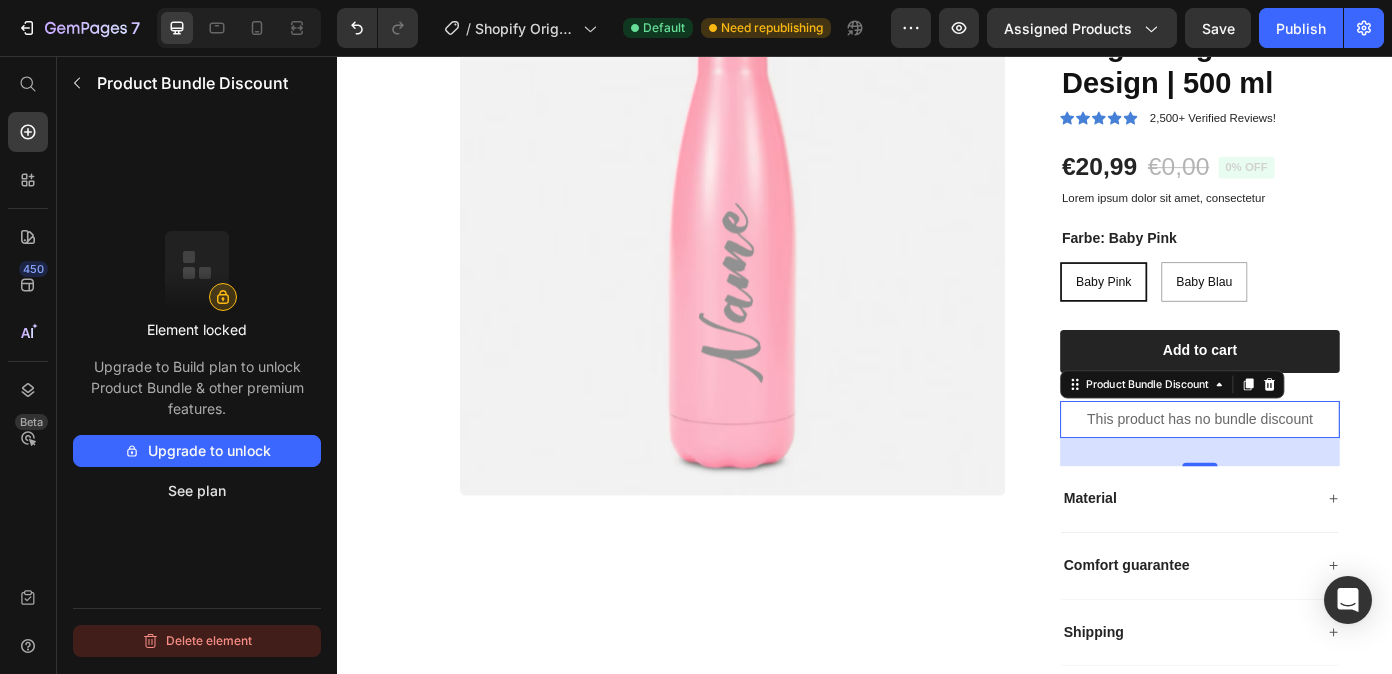 click on "Delete element" at bounding box center (197, 641) 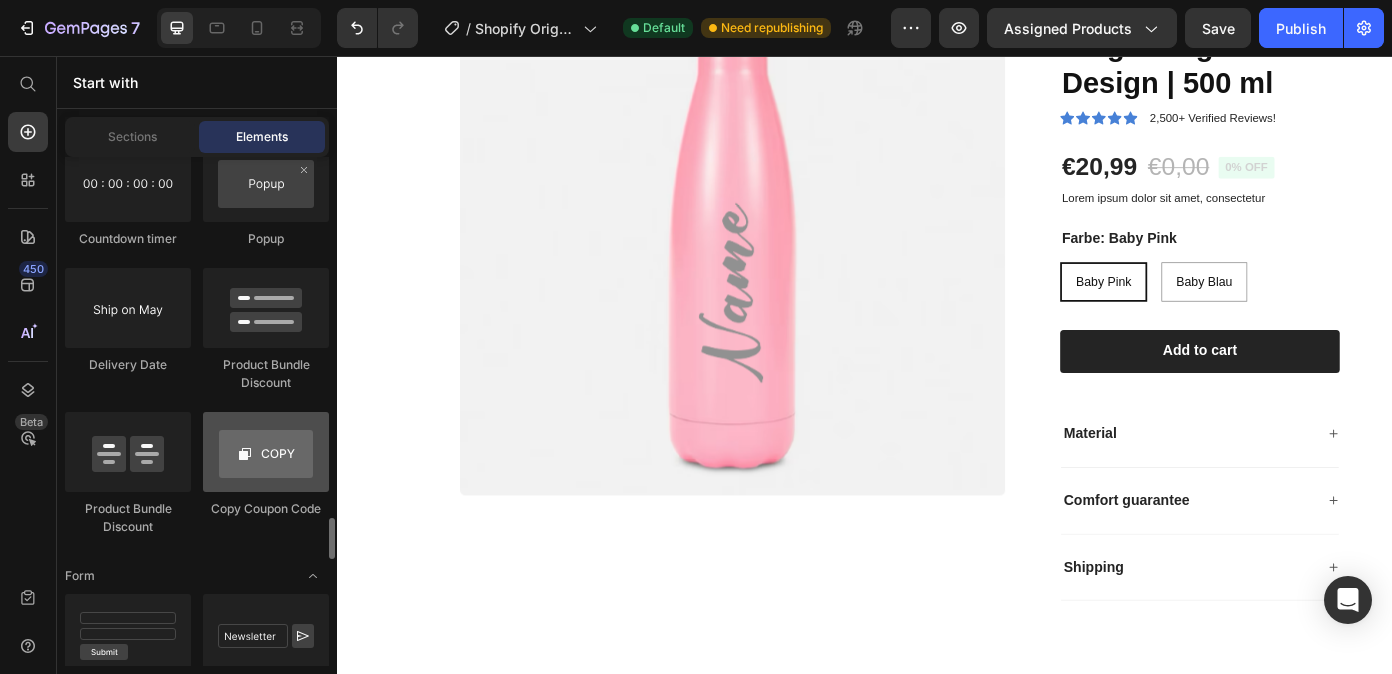 scroll, scrollTop: 4411, scrollLeft: 0, axis: vertical 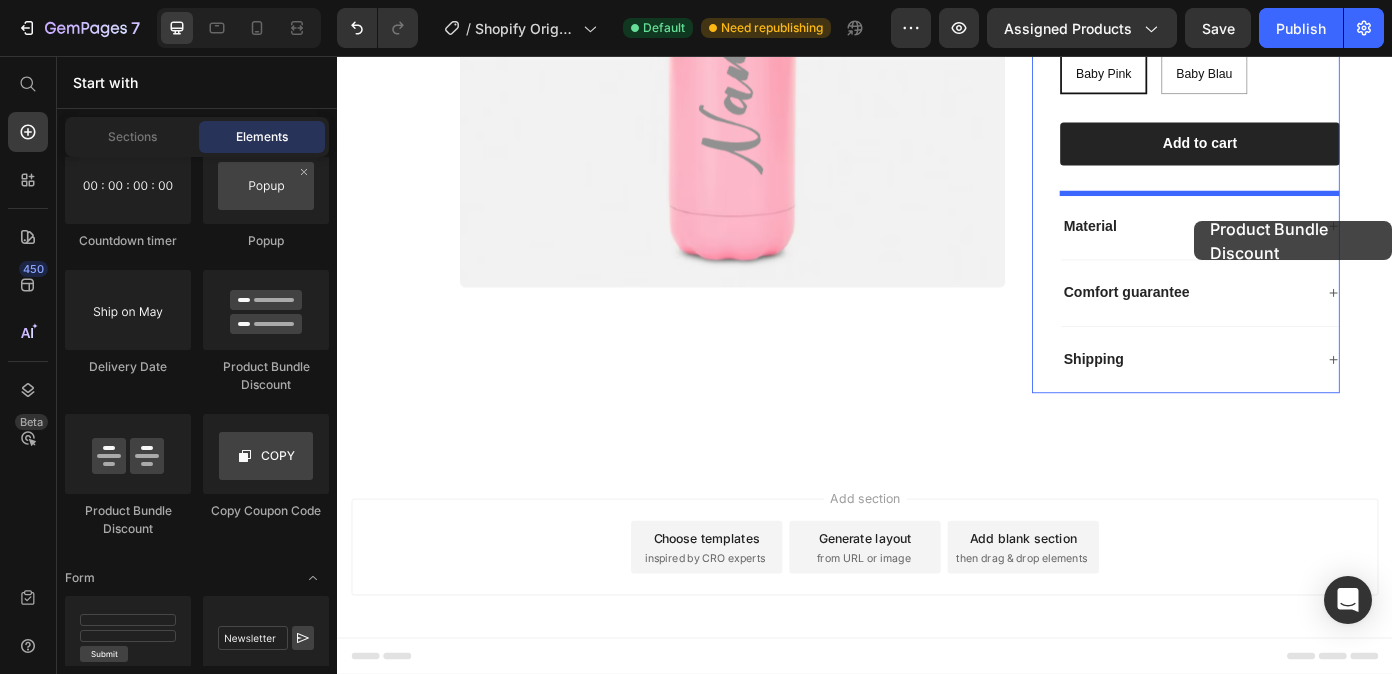 drag, startPoint x: 496, startPoint y: 536, endPoint x: 1311, endPoint y: 243, distance: 866.0681 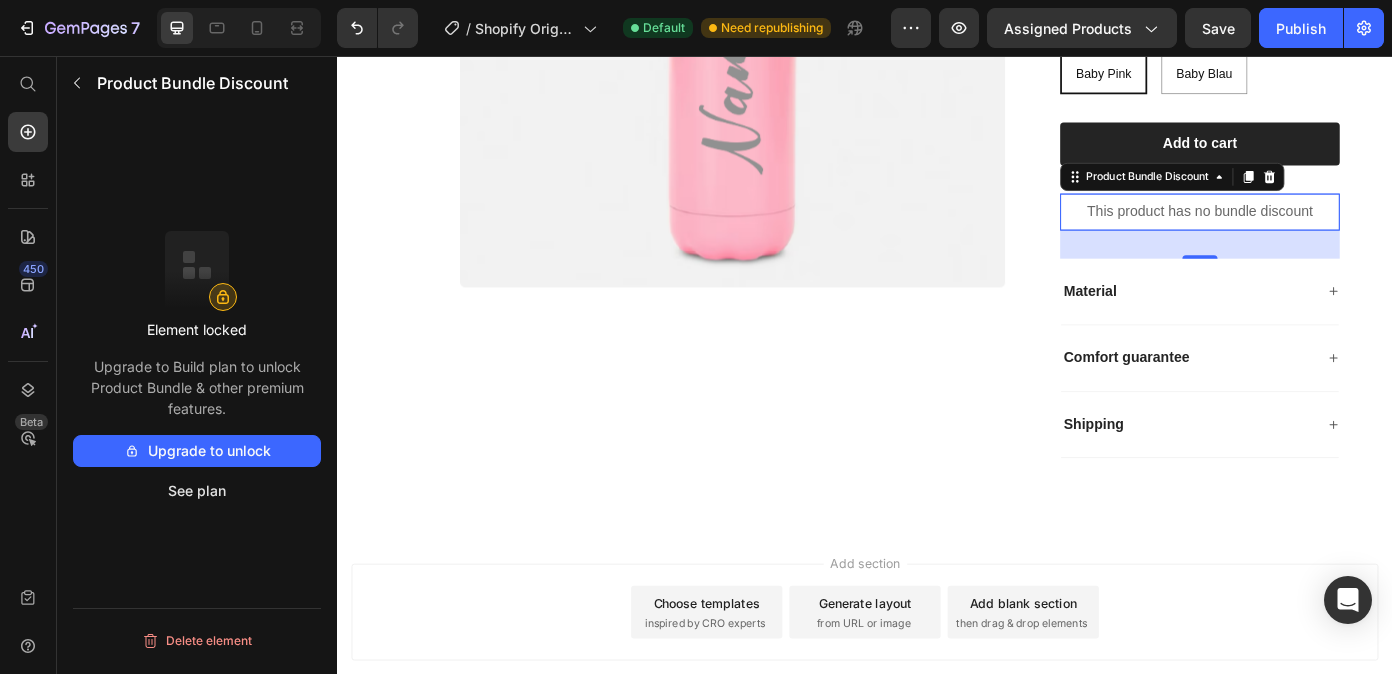click on "32" at bounding box center (1318, 270) 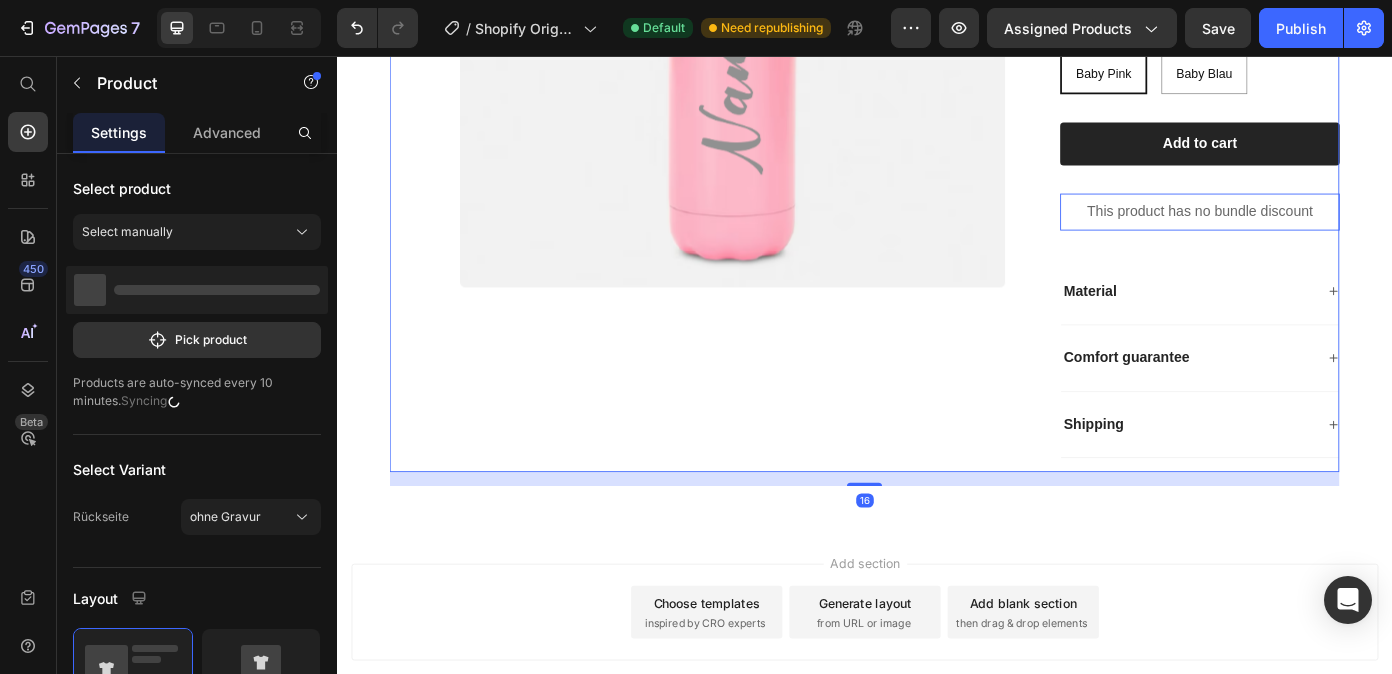 click on "Product Images Trinkflasche aus Edelstahl vorgefertigtes Design  | 500 ml Product Title Icon Icon Icon Icon Icon Icon List 2,500+ Verified Reviews! Text Block Row €20,99 Product Price €0,00 Product Price 0% off Product Badge Row Lorem ipsum dolor sit amet, consectetur  Text Block Farbe: Baby Pink Baby Pink Baby Pink Baby Pink Baby Blau Baby Blau Baby Blau Product Variants & Swatches 1 Product Quantity Row Add to cart Add to Cart Row This product has no bundle discount Product Bundle Discount Material Comfort guarantee Shipping Accordion Row Product   16" at bounding box center (937, 114) 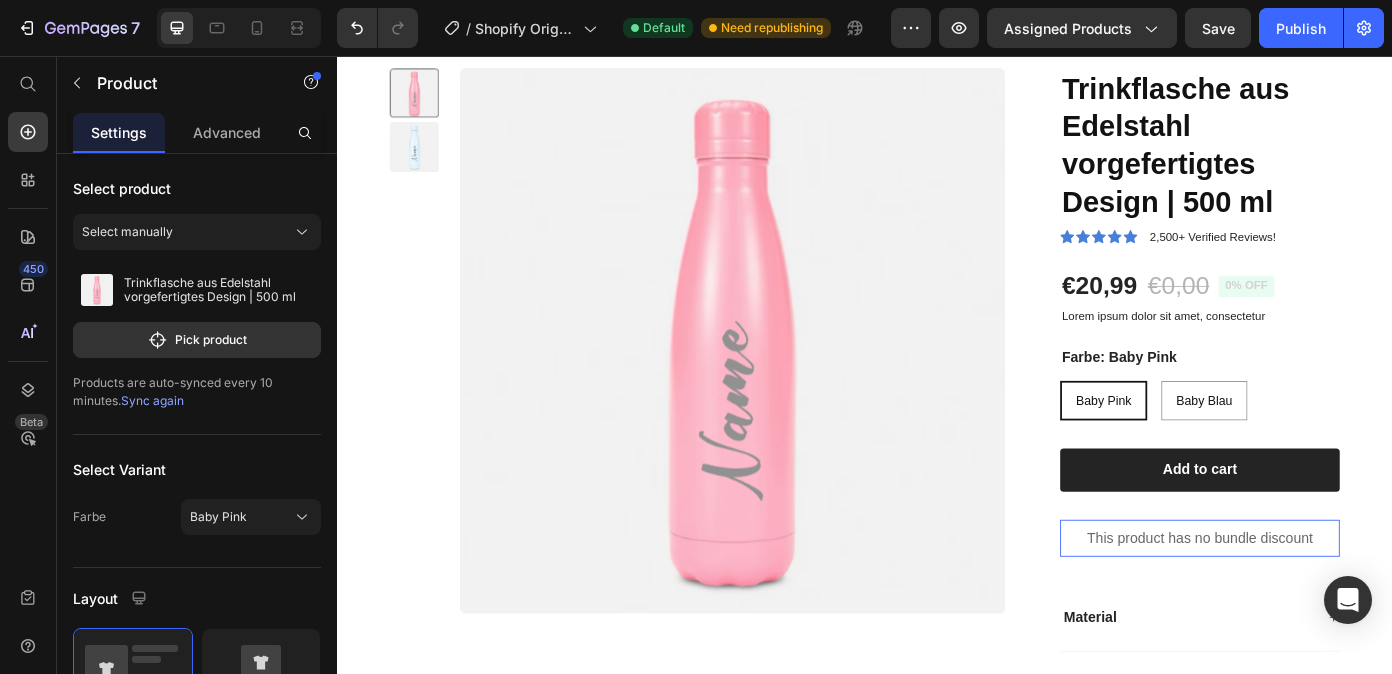 scroll, scrollTop: 110, scrollLeft: 0, axis: vertical 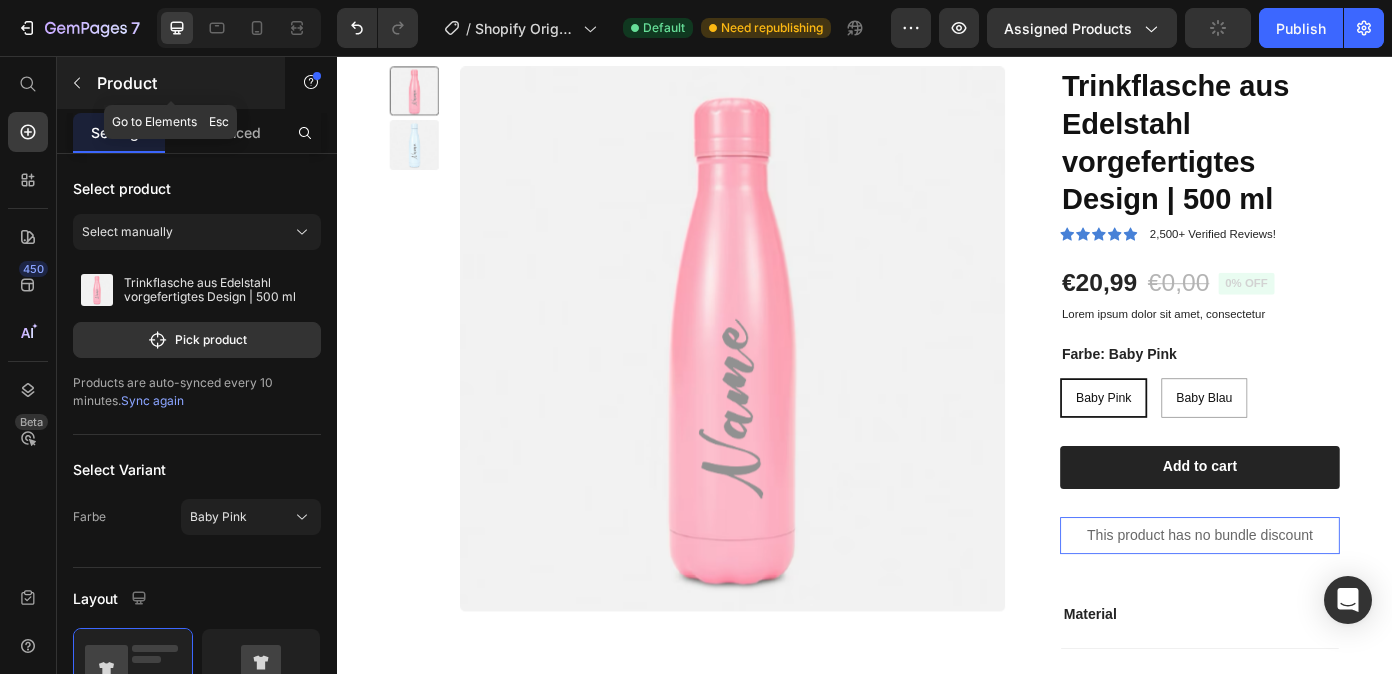 click 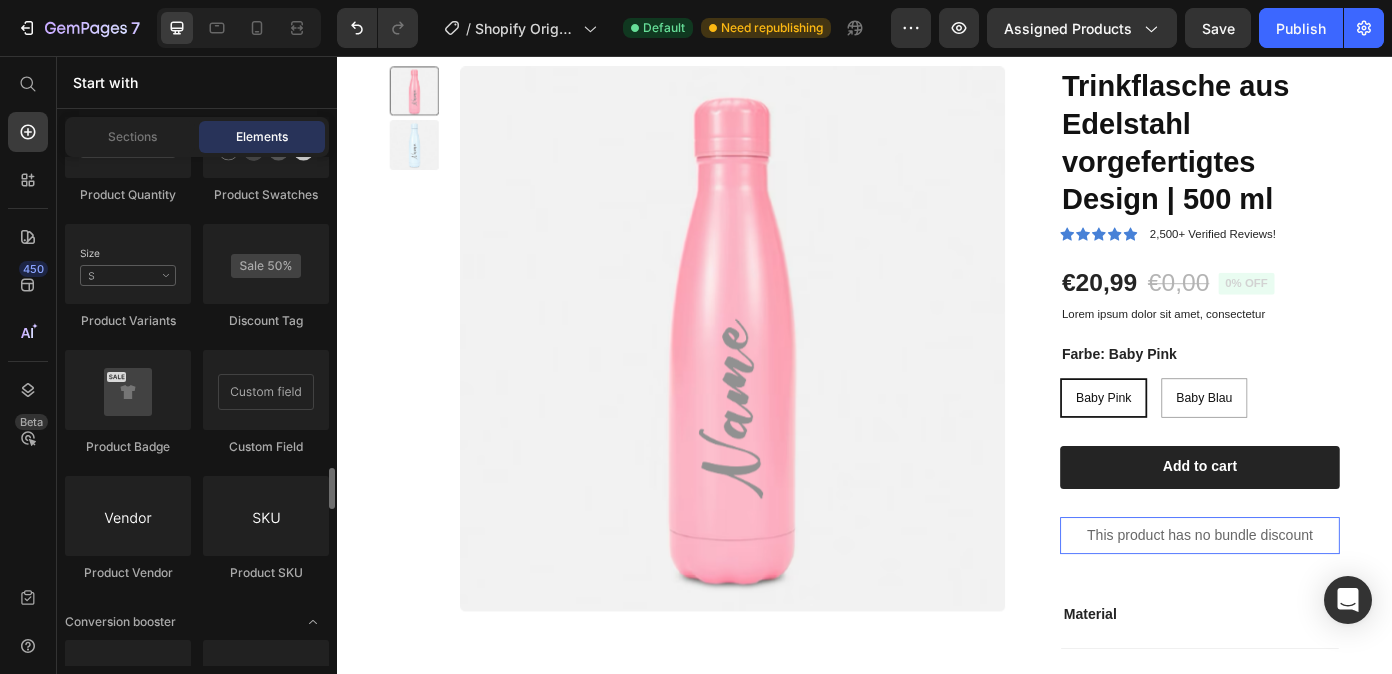 scroll, scrollTop: 3782, scrollLeft: 0, axis: vertical 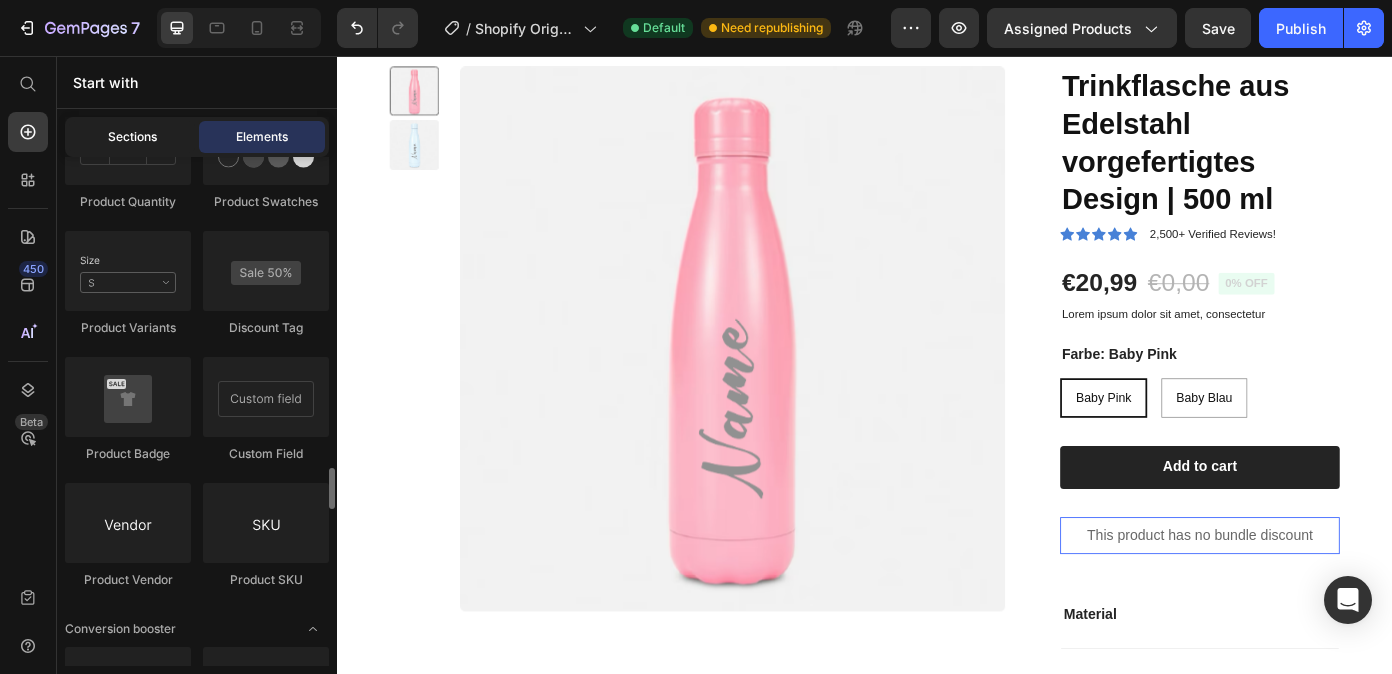 click on "Sections" 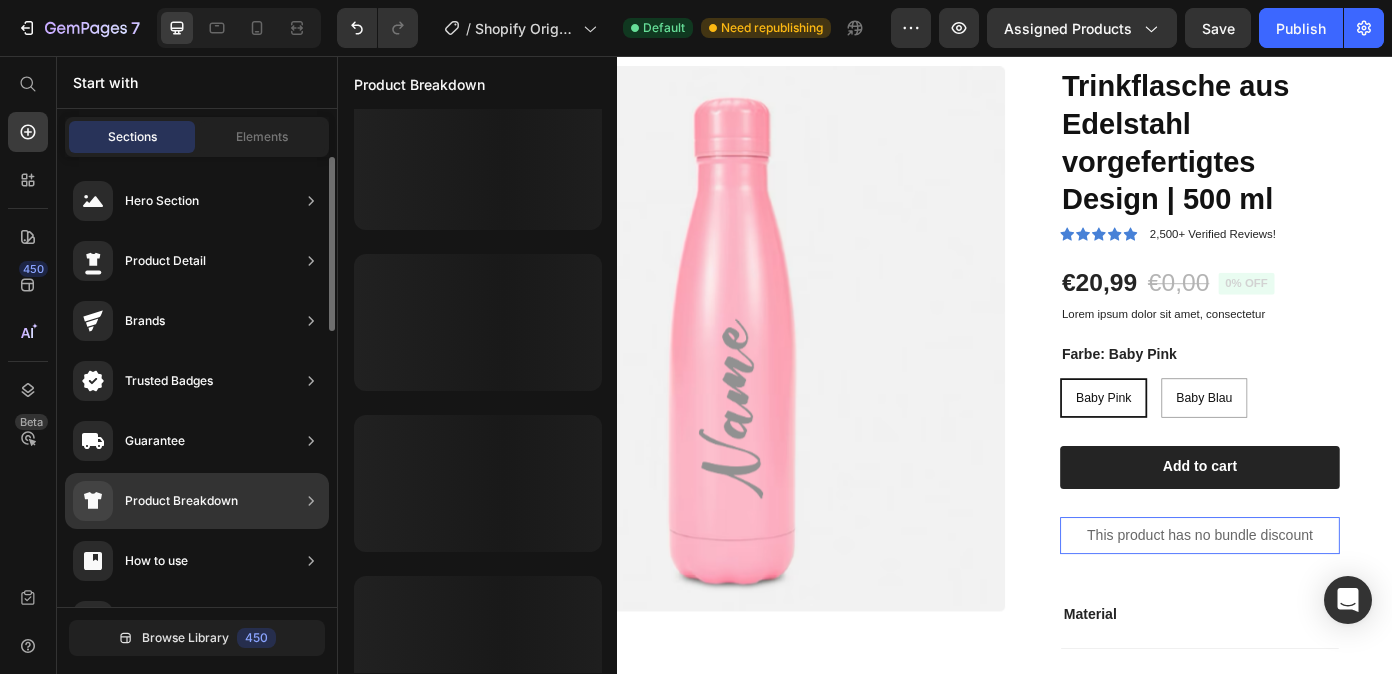 scroll, scrollTop: 1034, scrollLeft: 0, axis: vertical 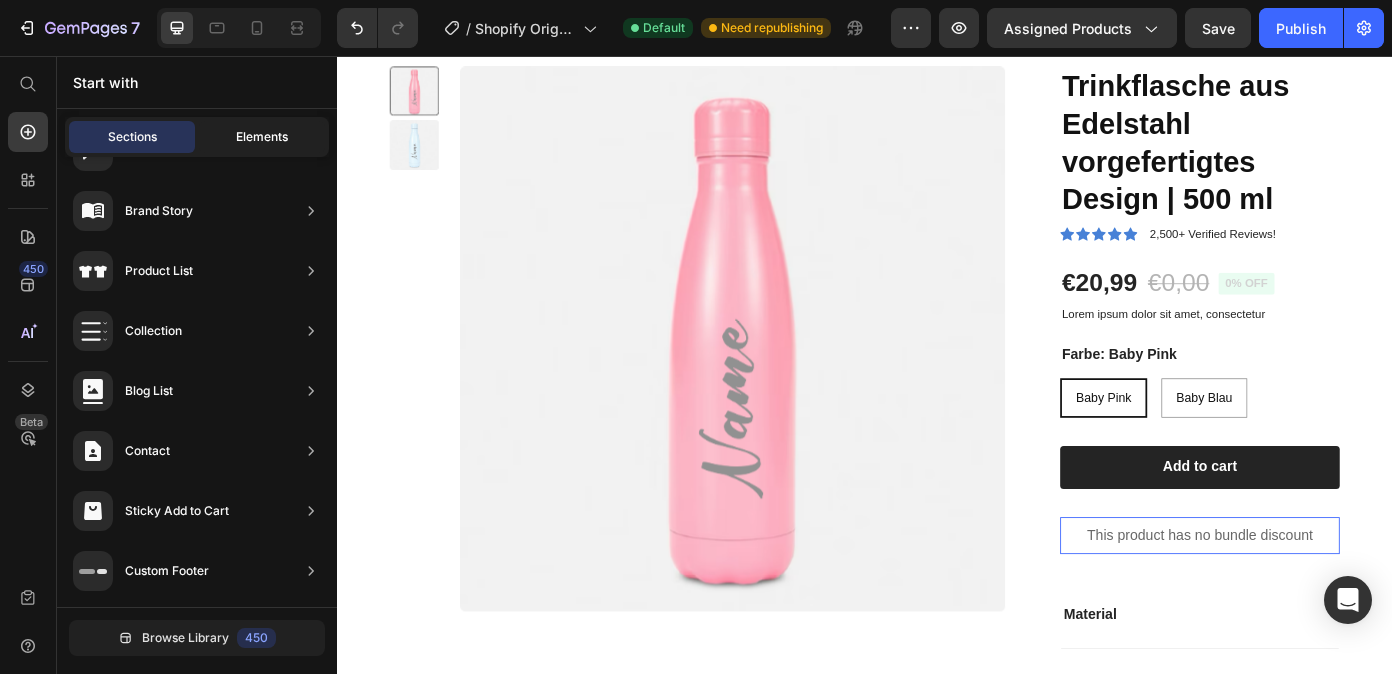 click on "Elements" at bounding box center [262, 137] 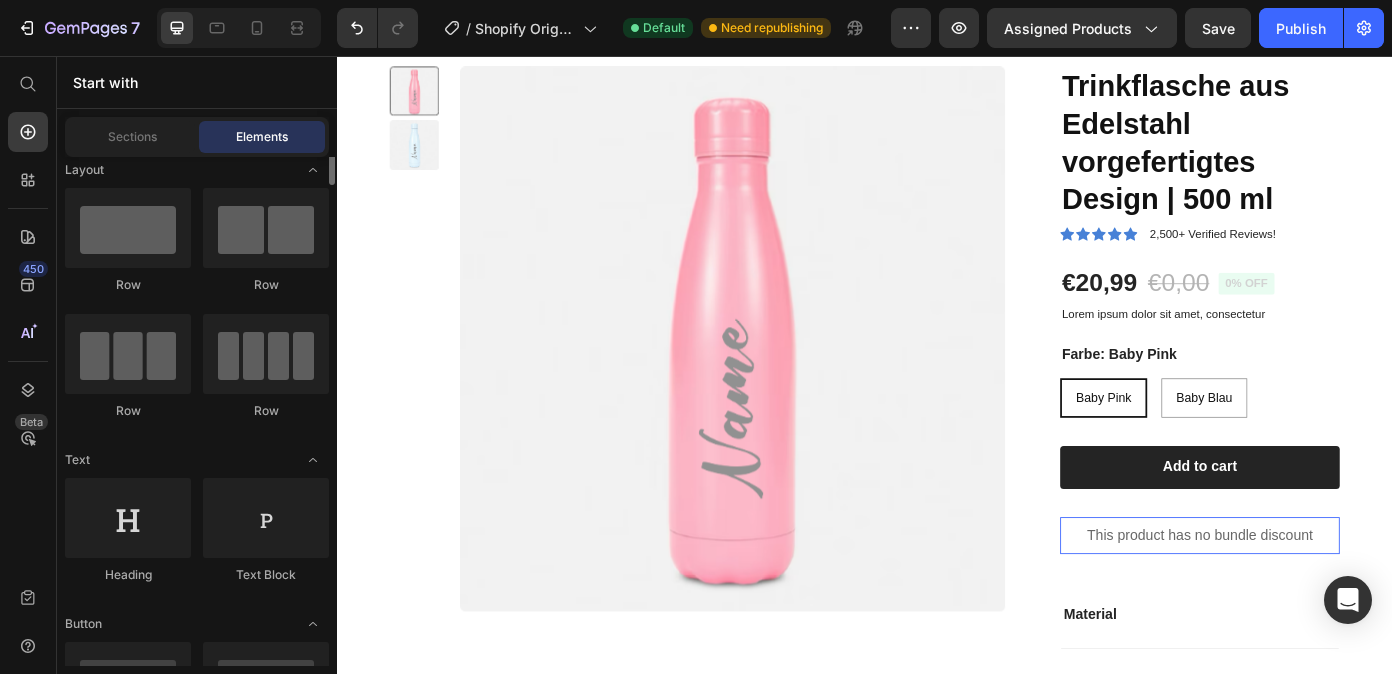 scroll, scrollTop: 0, scrollLeft: 0, axis: both 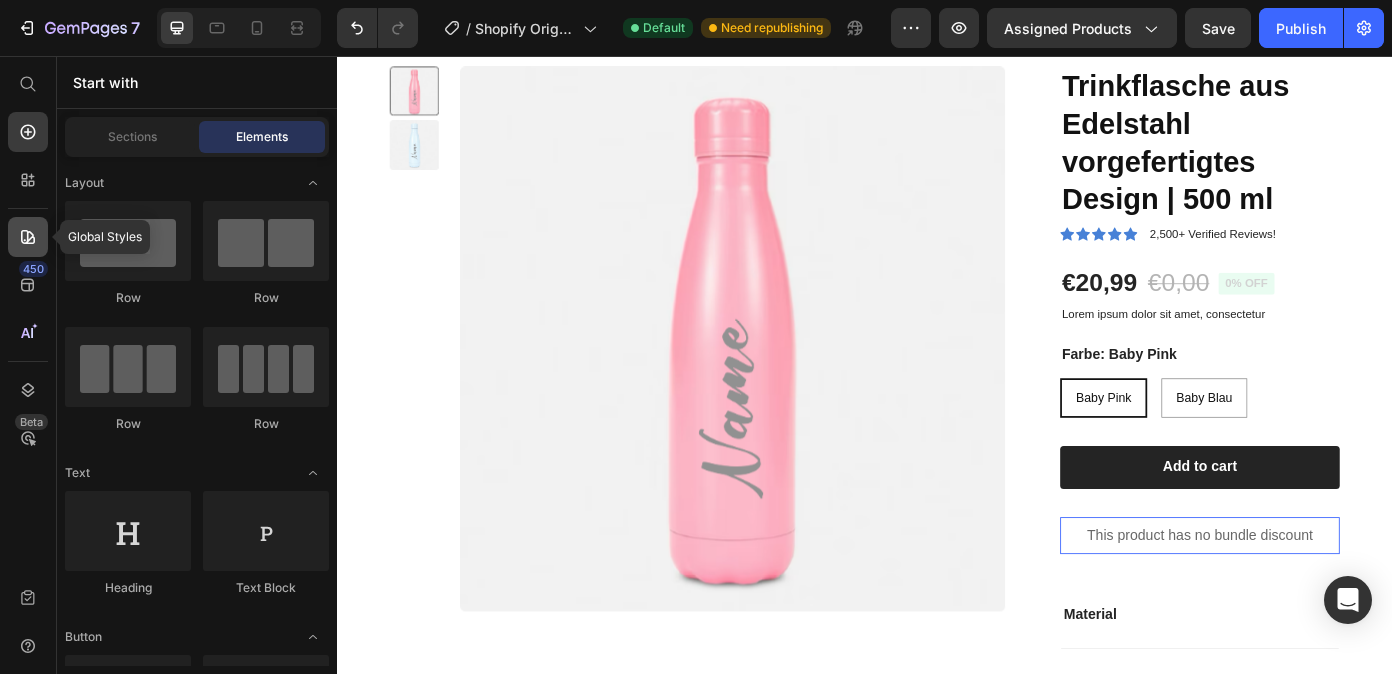 click 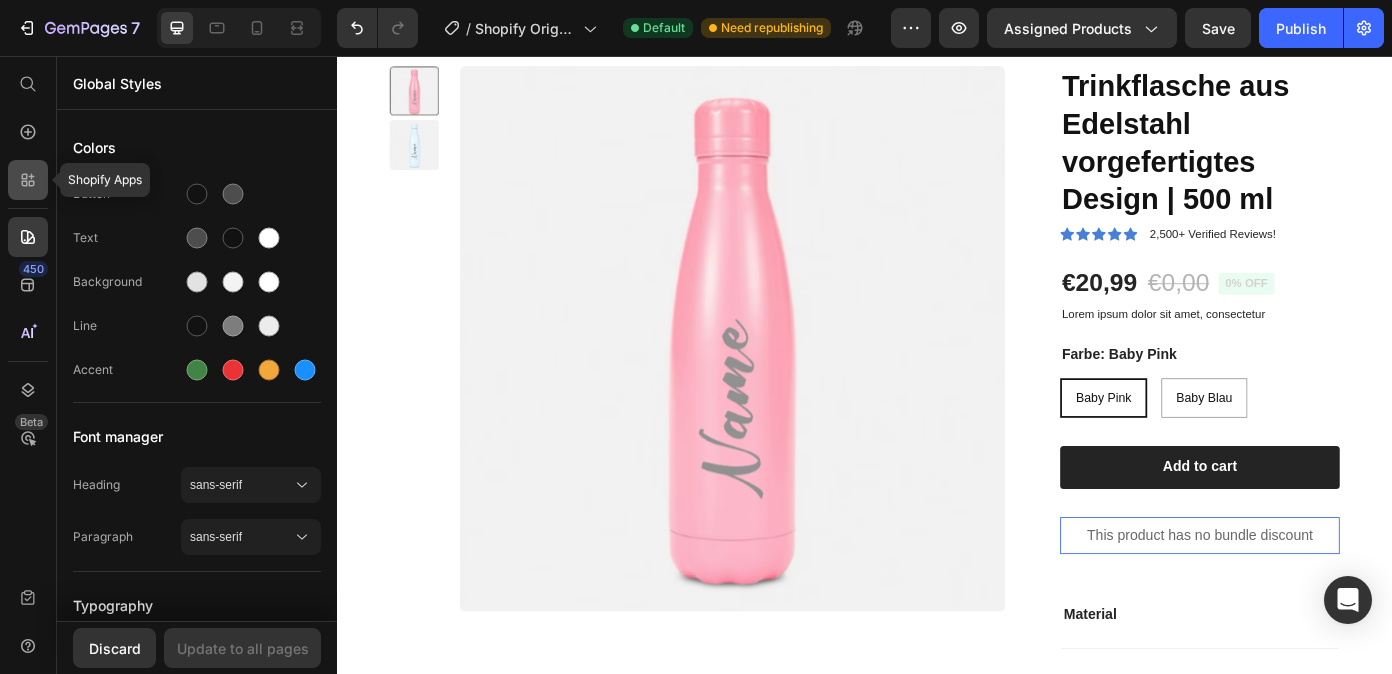 click 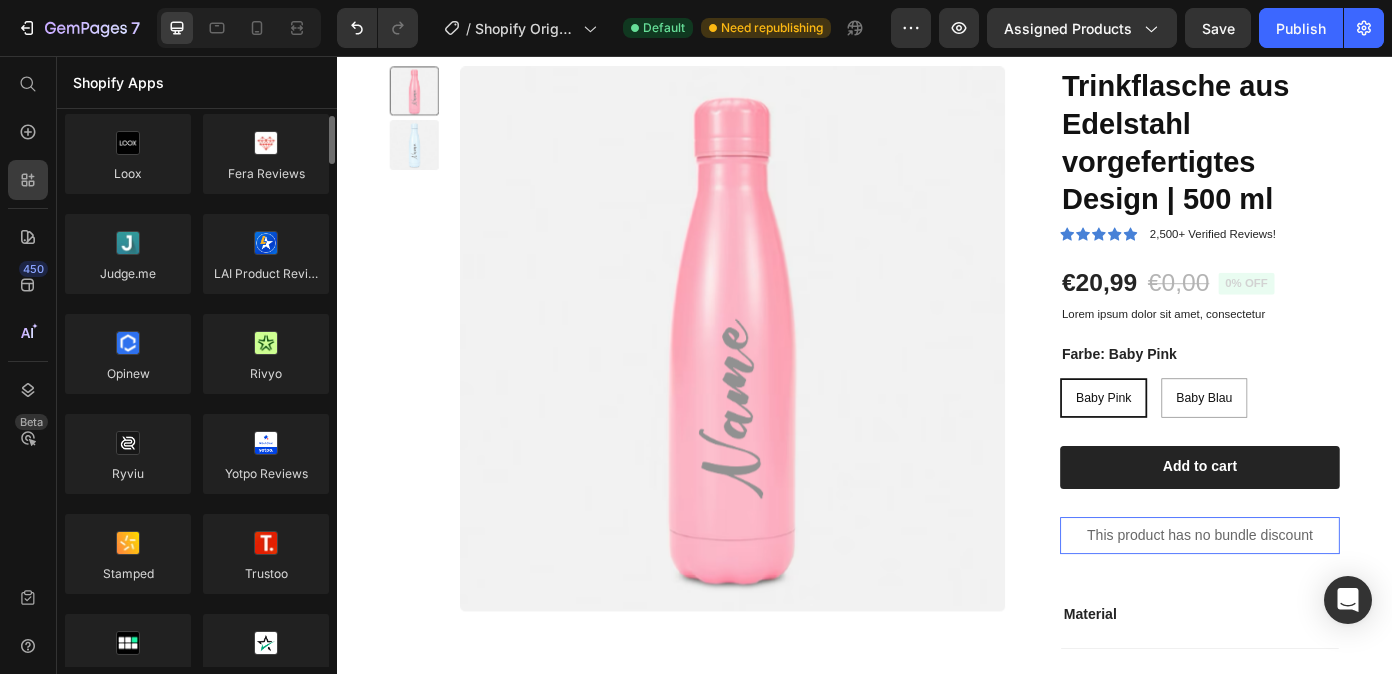 scroll, scrollTop: 0, scrollLeft: 0, axis: both 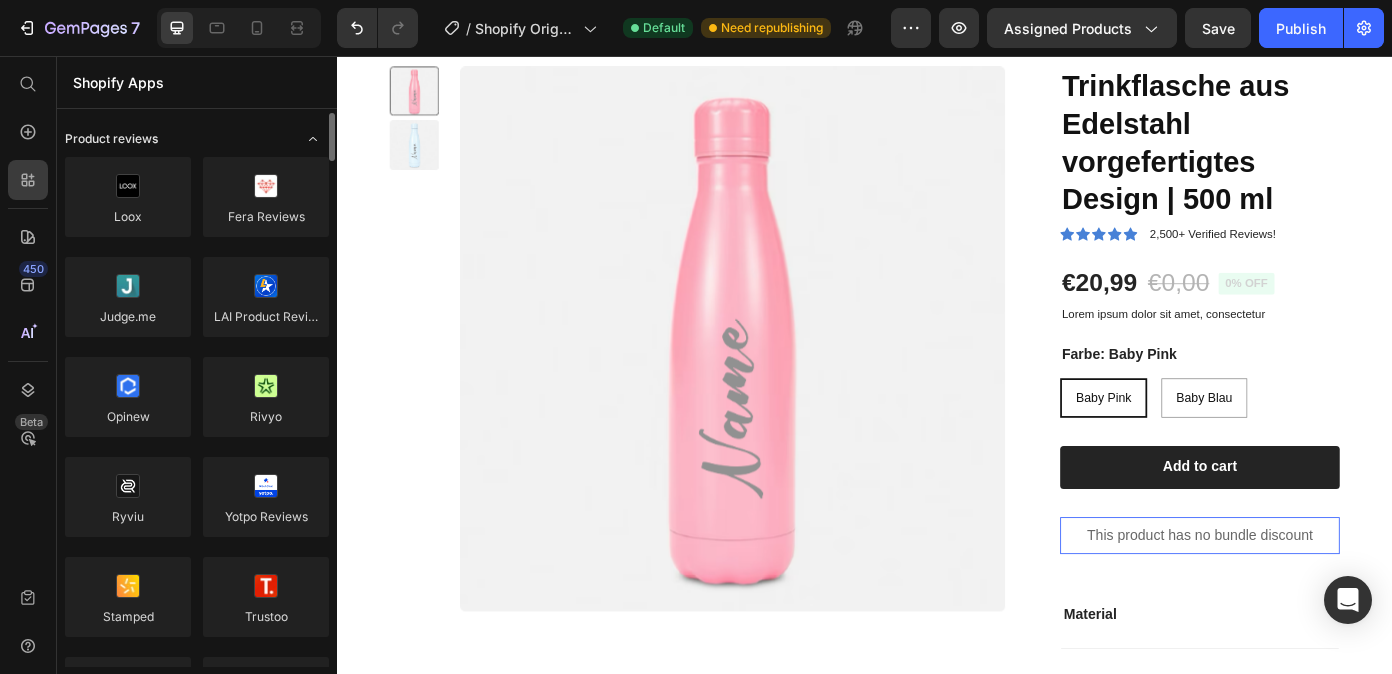 click 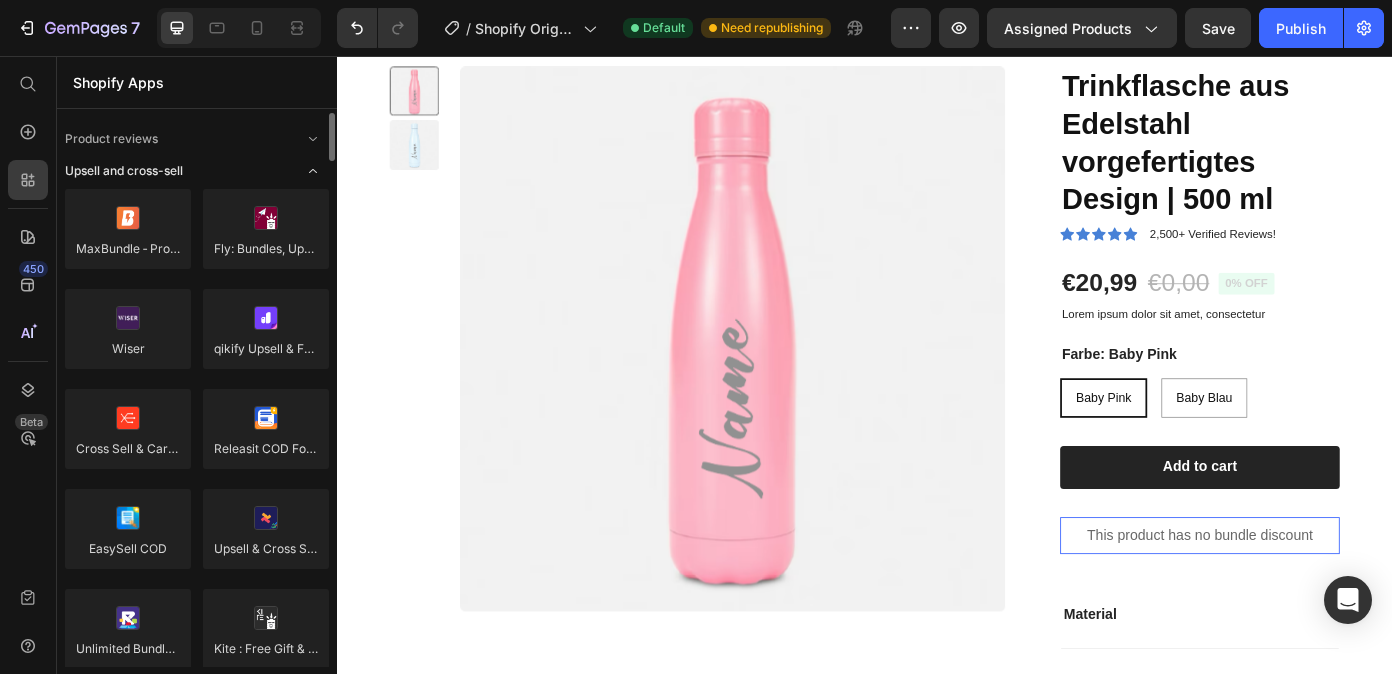 click 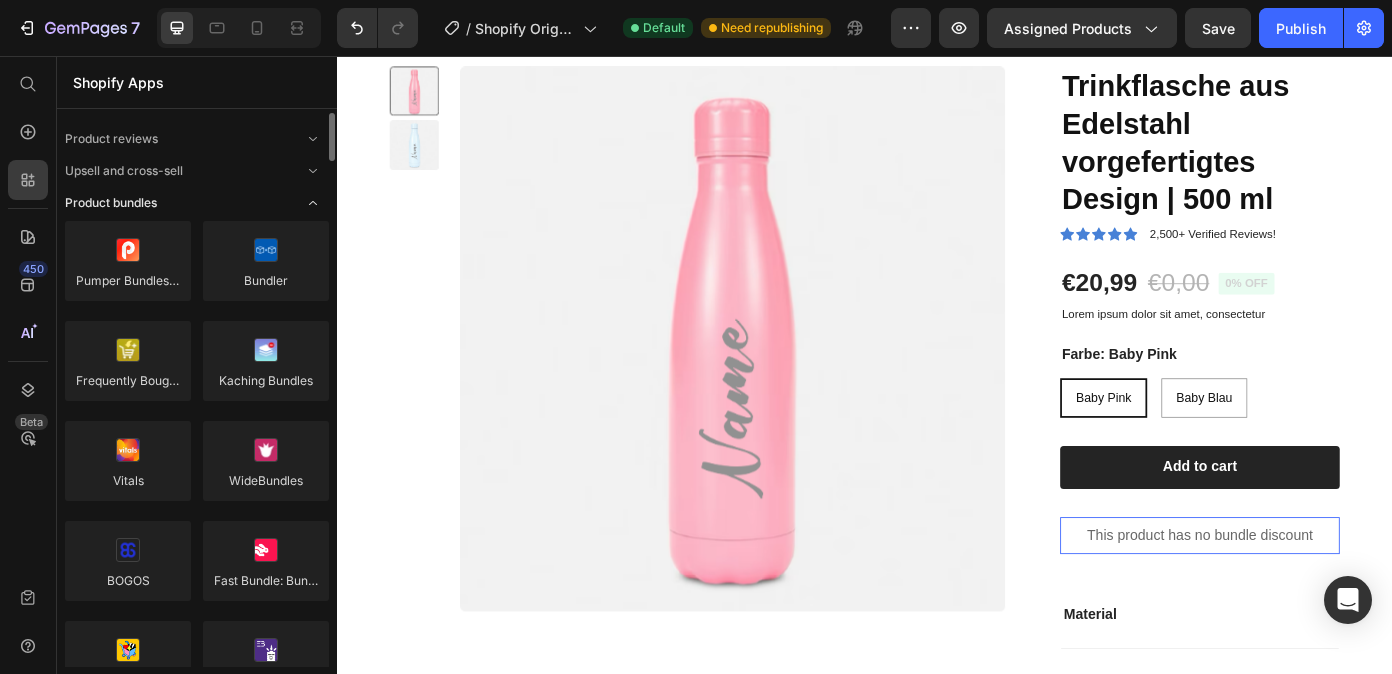 click 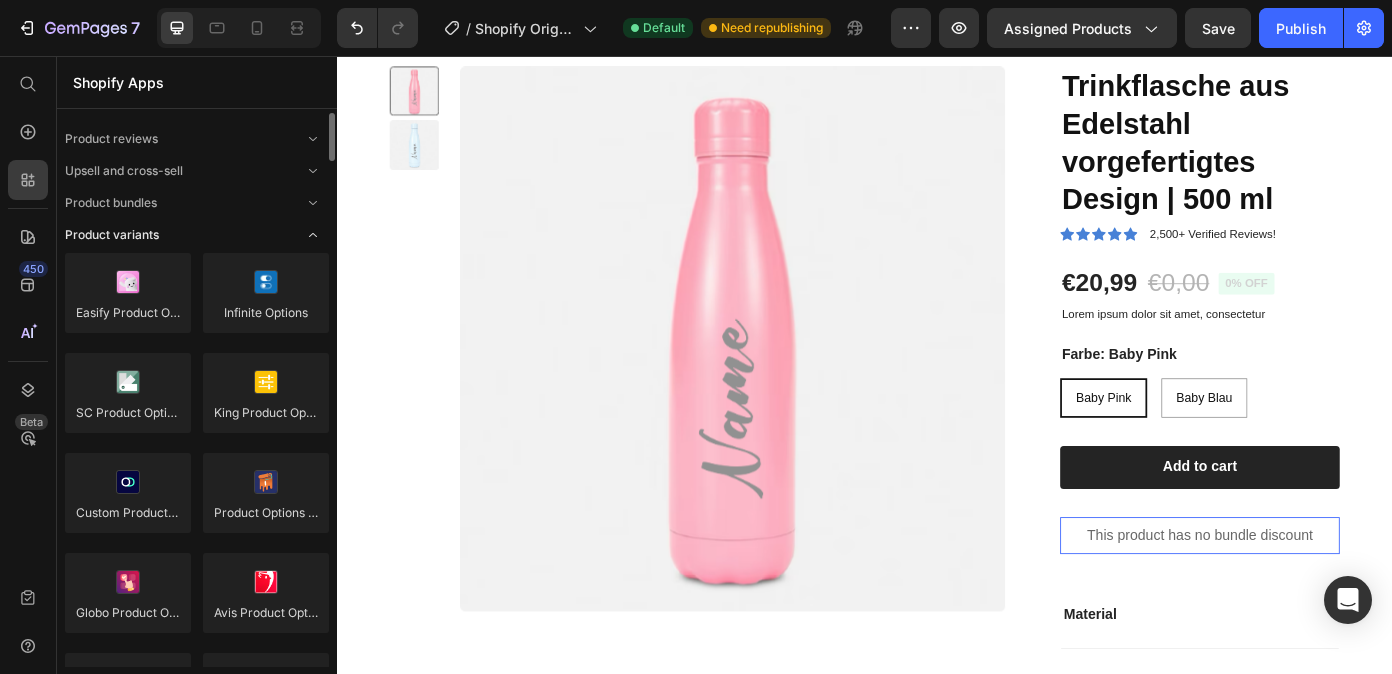 click 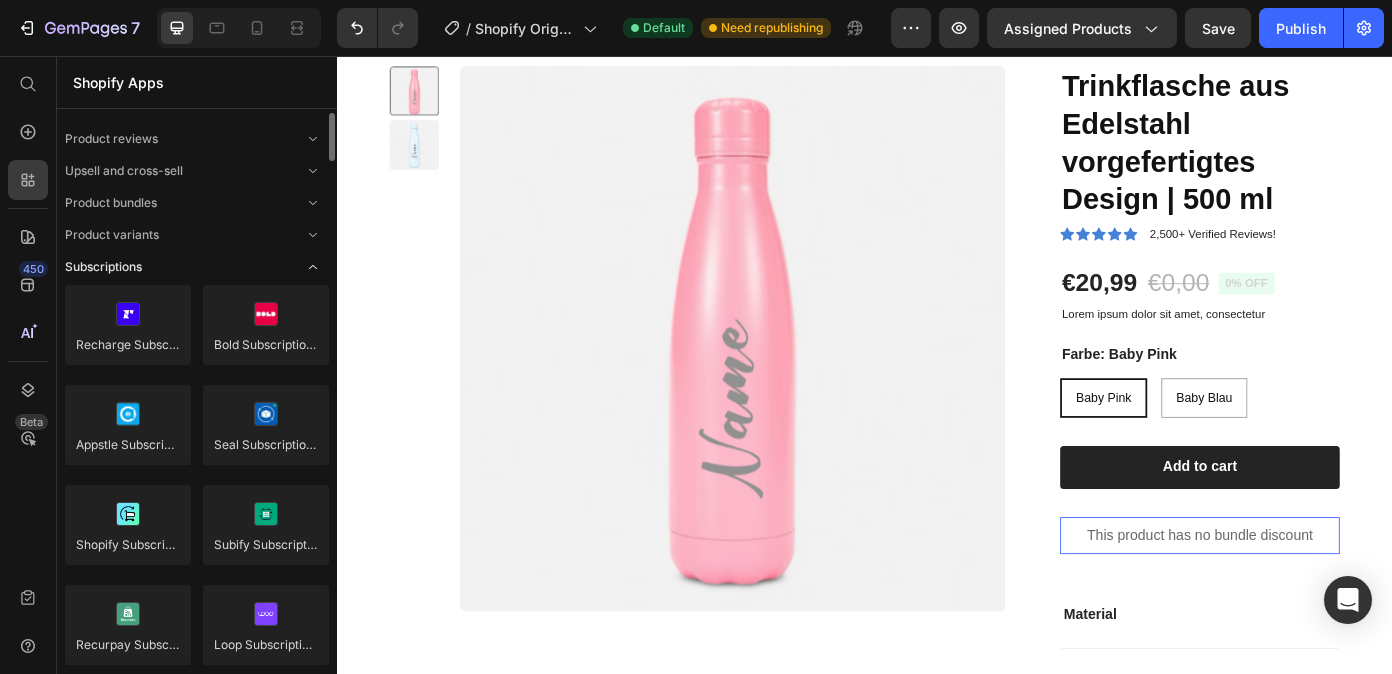 click 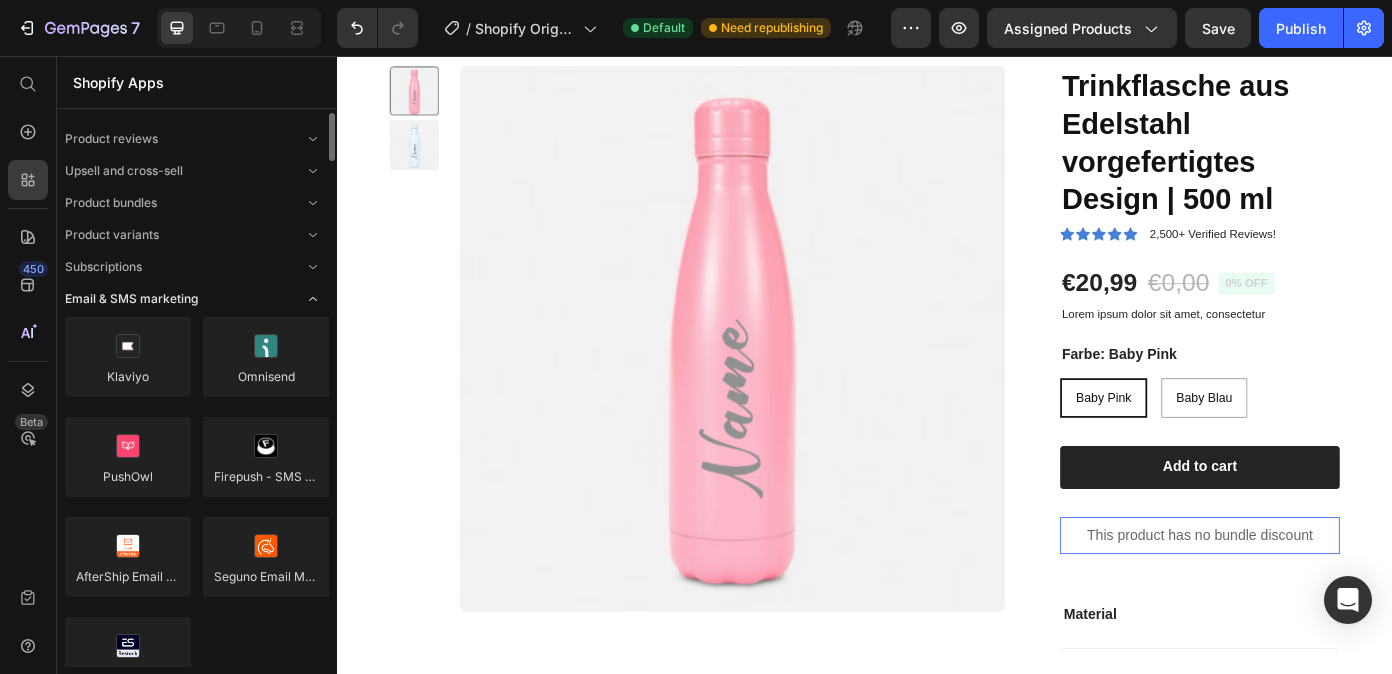 click on "Email & SMS marketing" at bounding box center [131, 299] 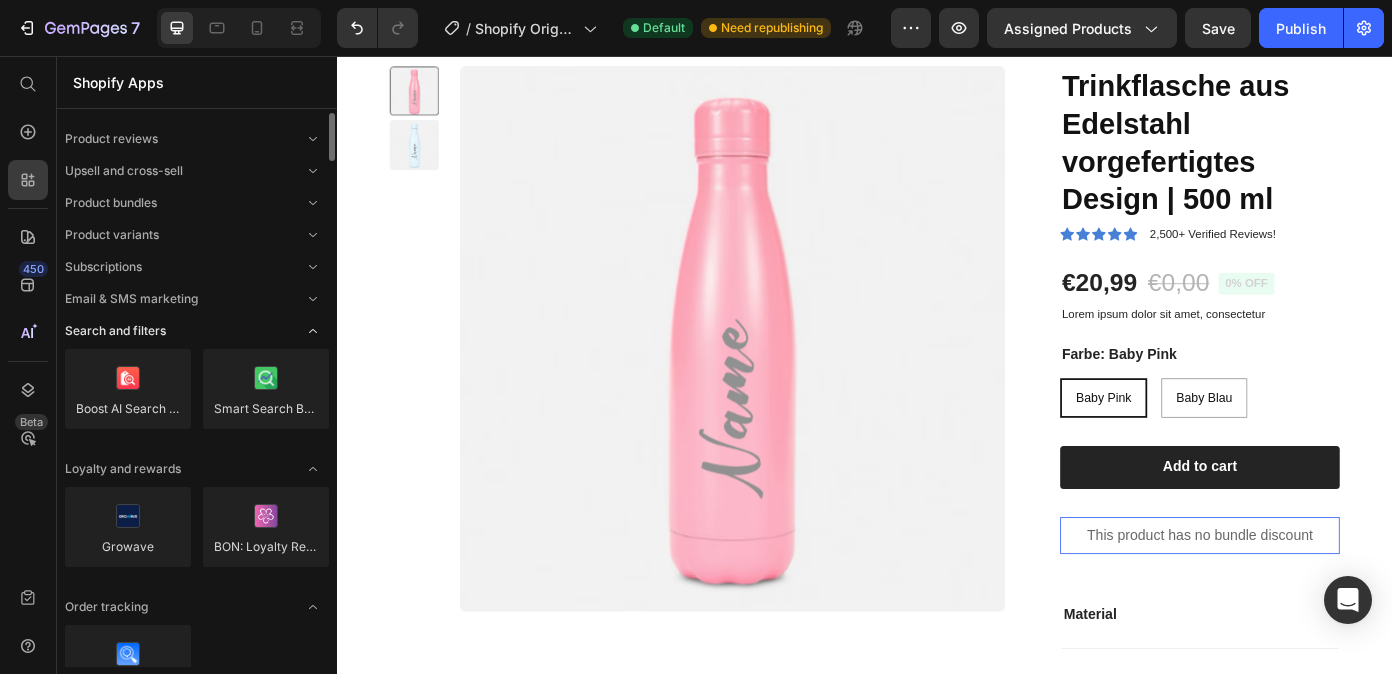 click on "Search and filters" at bounding box center [115, 331] 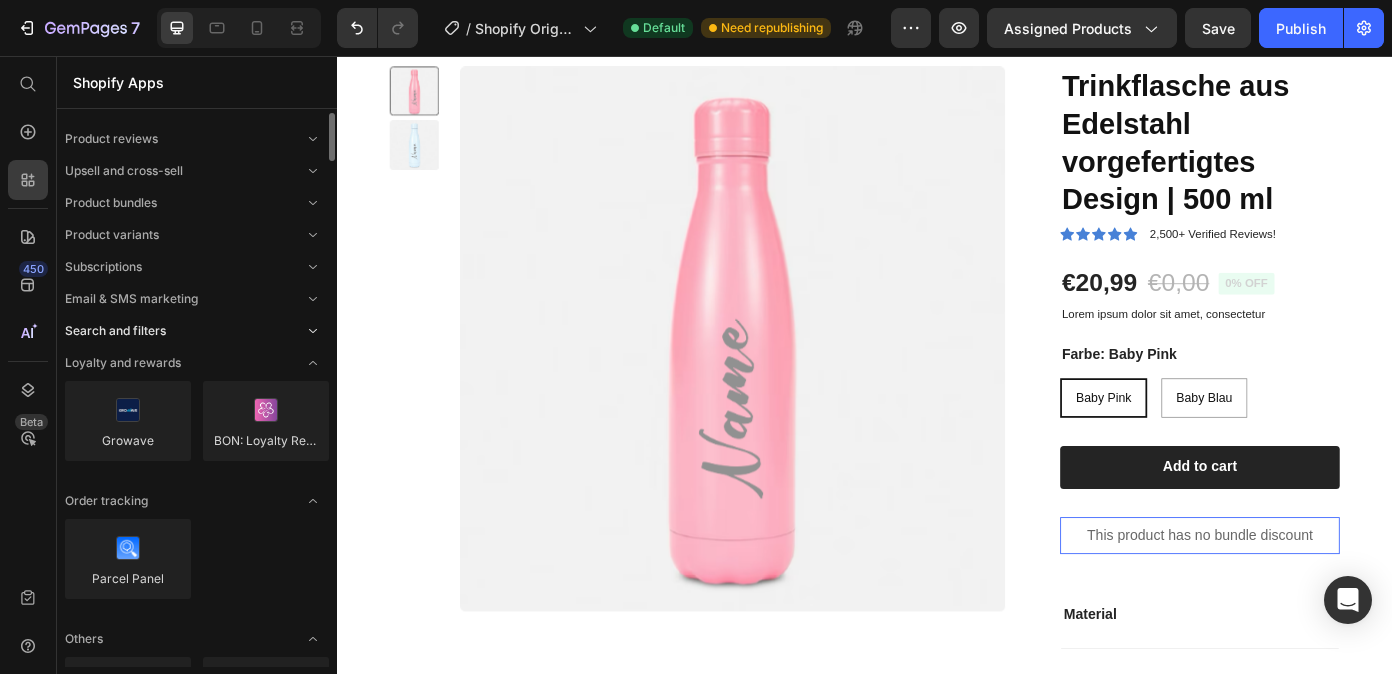 click on "Search and filters" at bounding box center (115, 331) 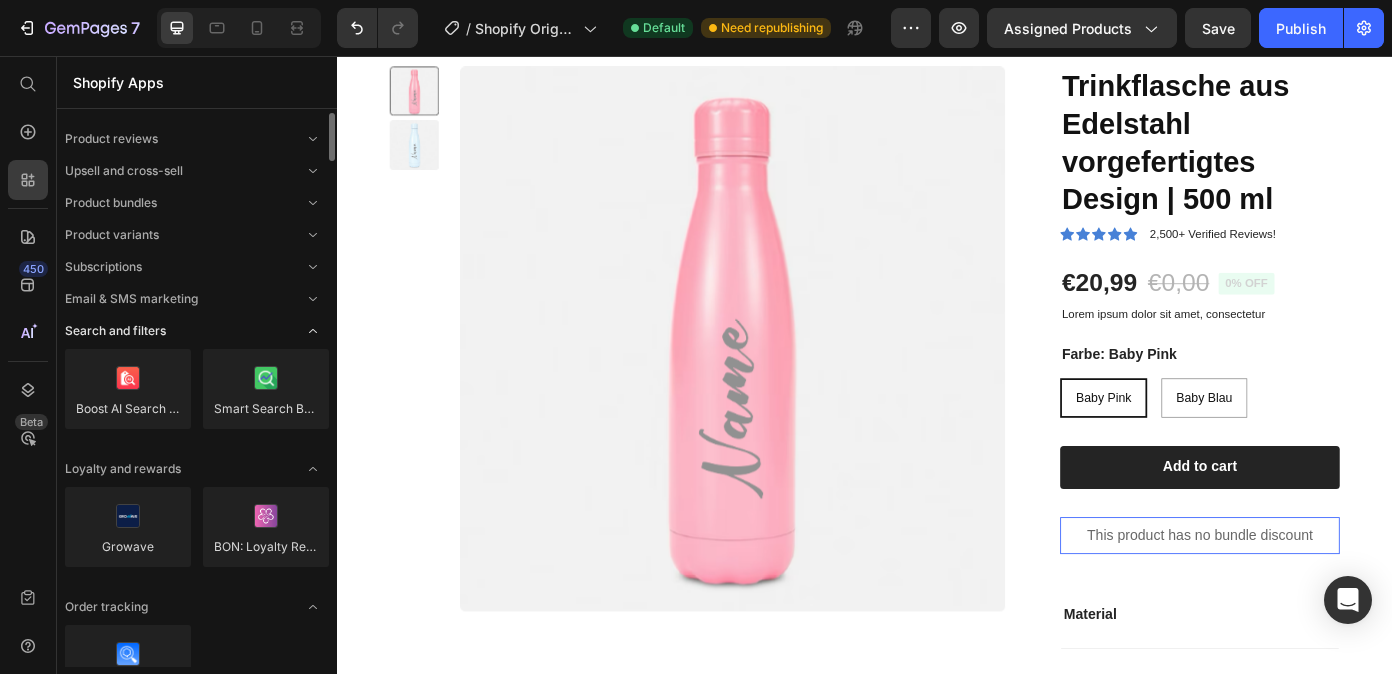click on "Search and filters" at bounding box center [115, 331] 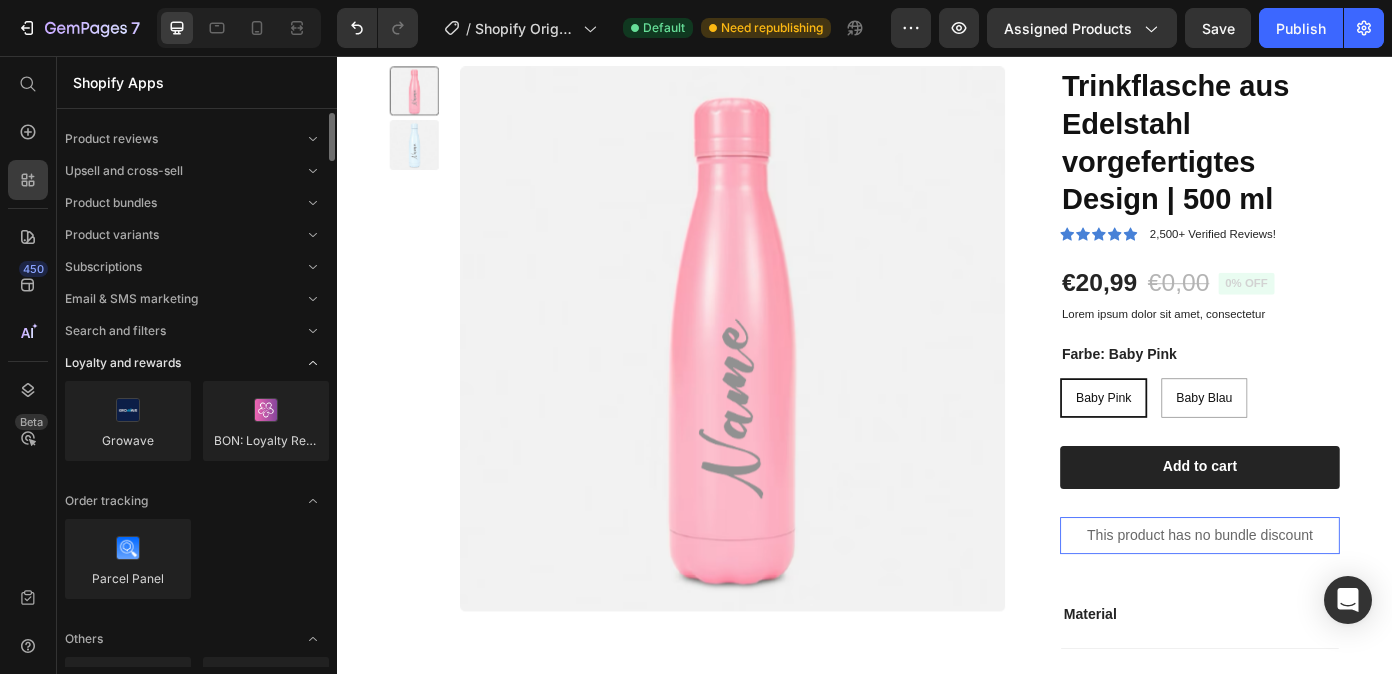 click on "Loyalty and rewards" at bounding box center (123, 363) 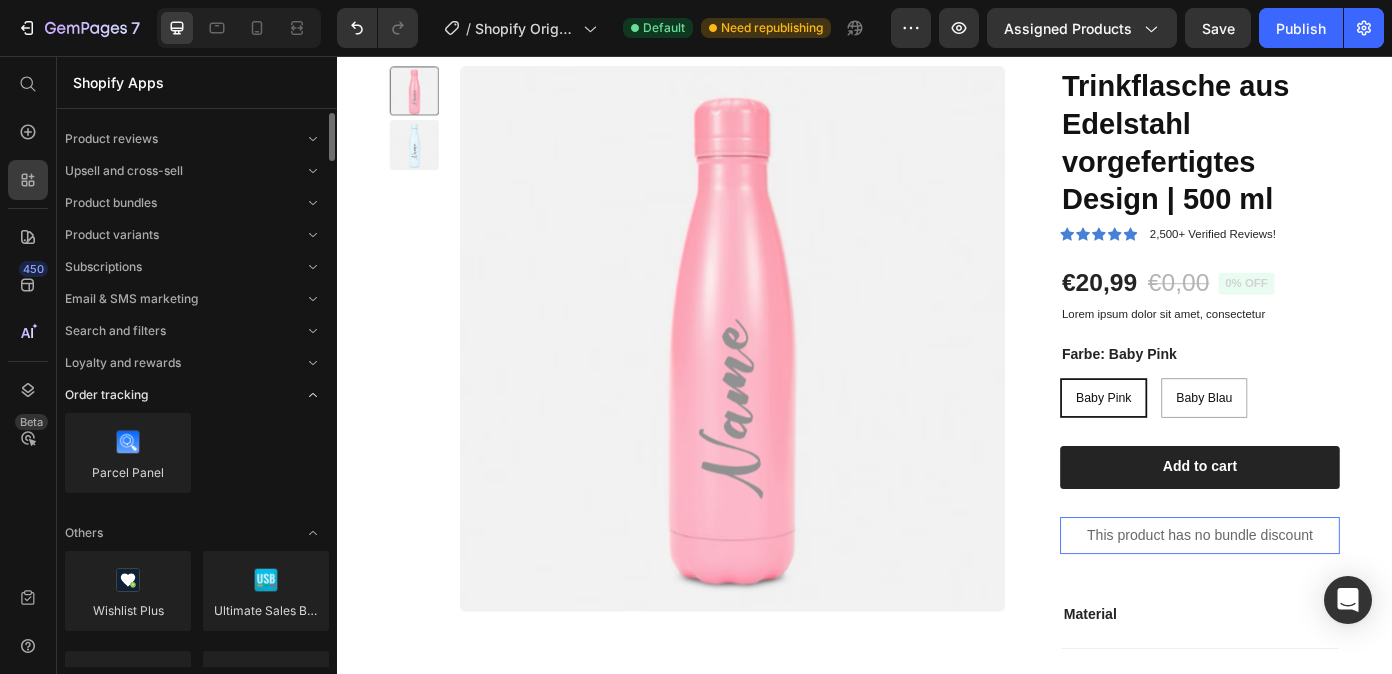 click on "Order tracking" at bounding box center [106, 395] 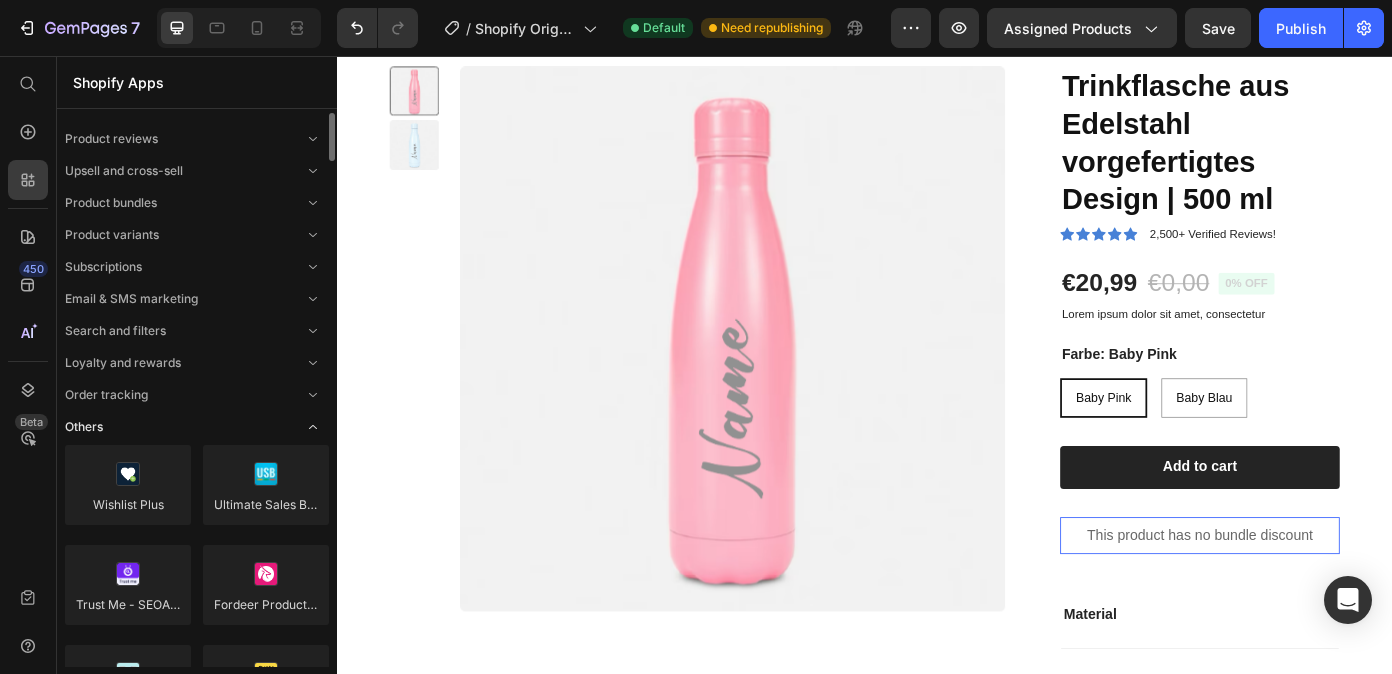 click on "Others" 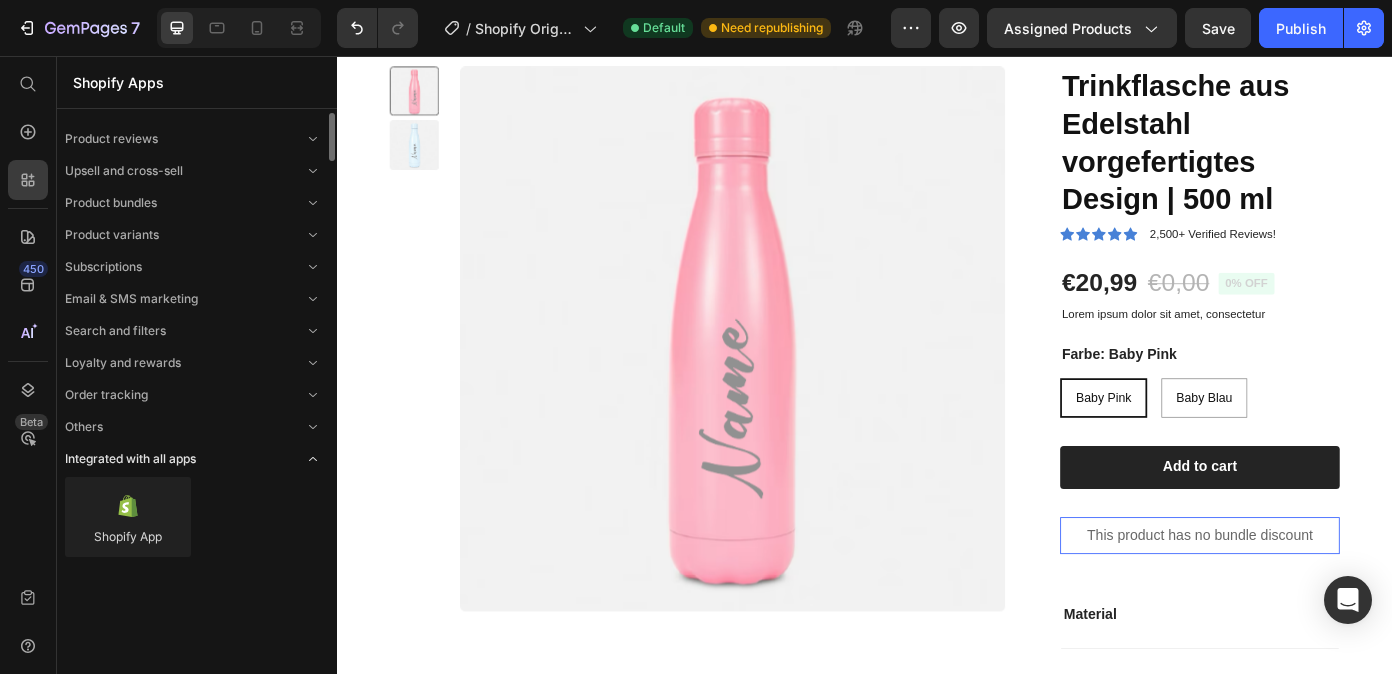 click on "Integrated with all apps" at bounding box center [130, 459] 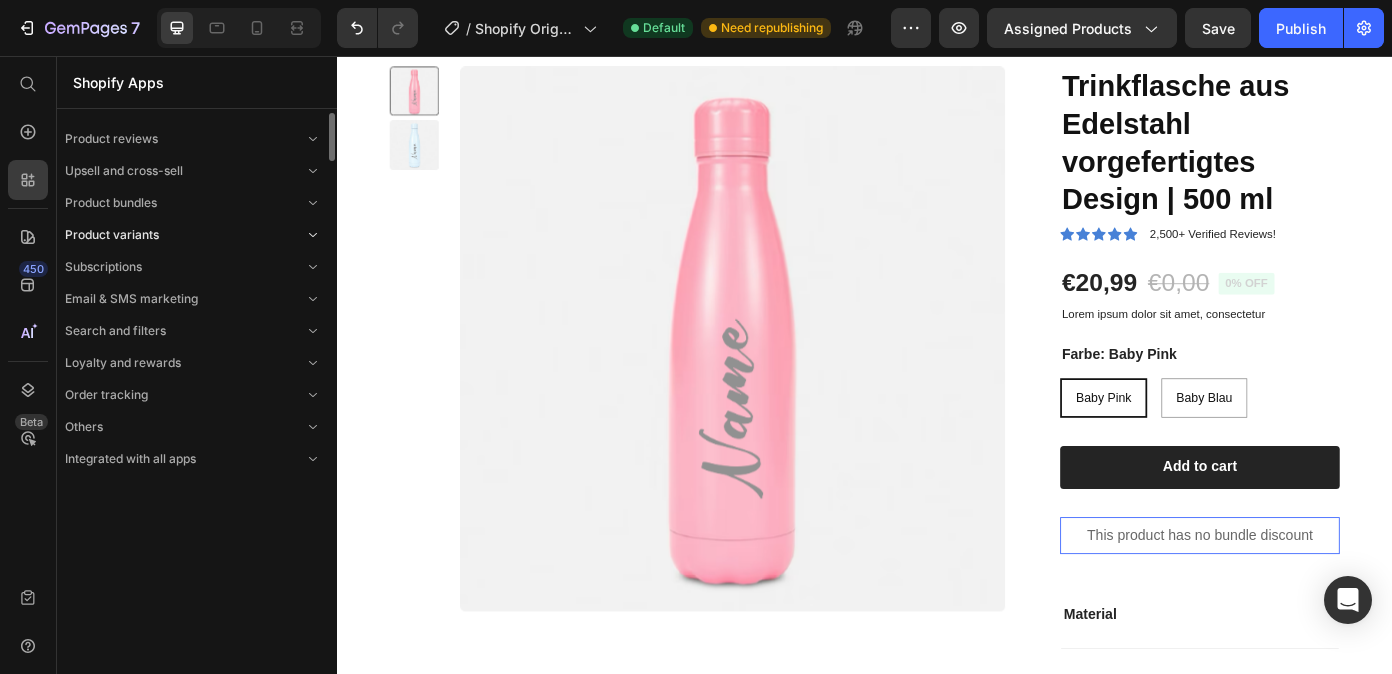 click on "Product variants" 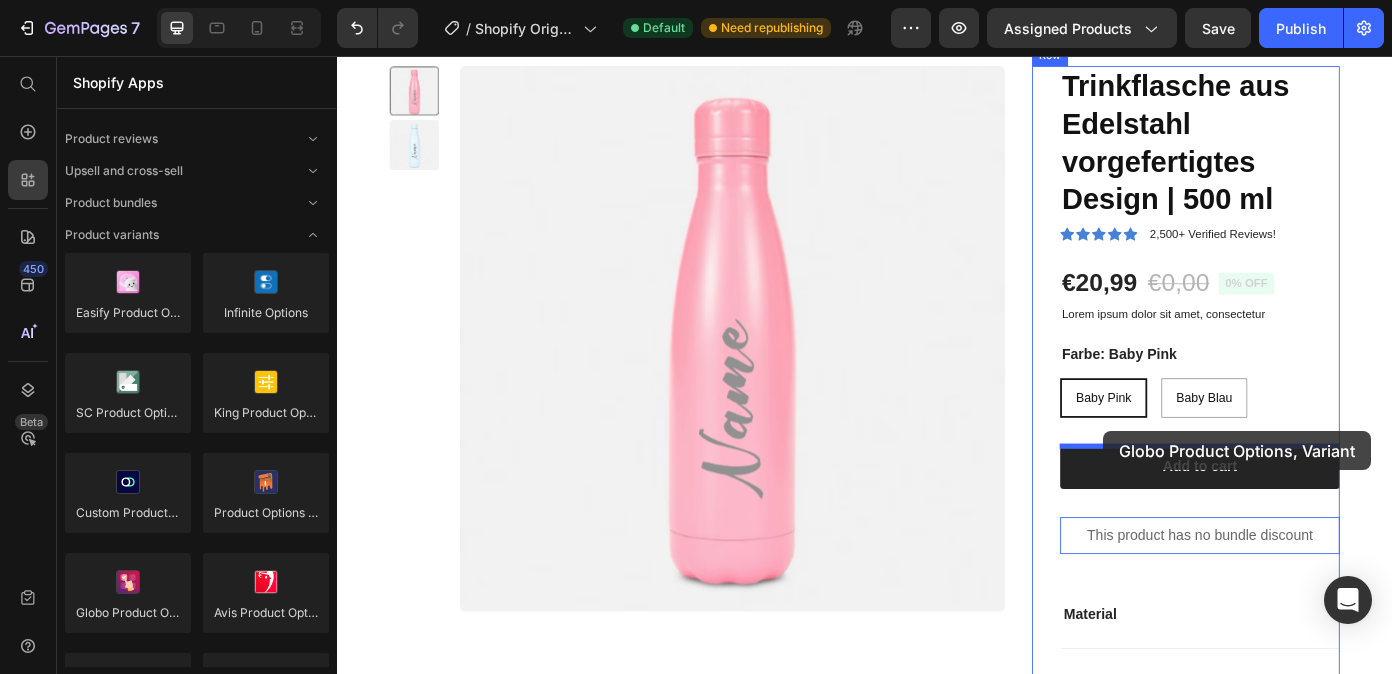 drag, startPoint x: 492, startPoint y: 665, endPoint x: 1207, endPoint y: 480, distance: 738.5459 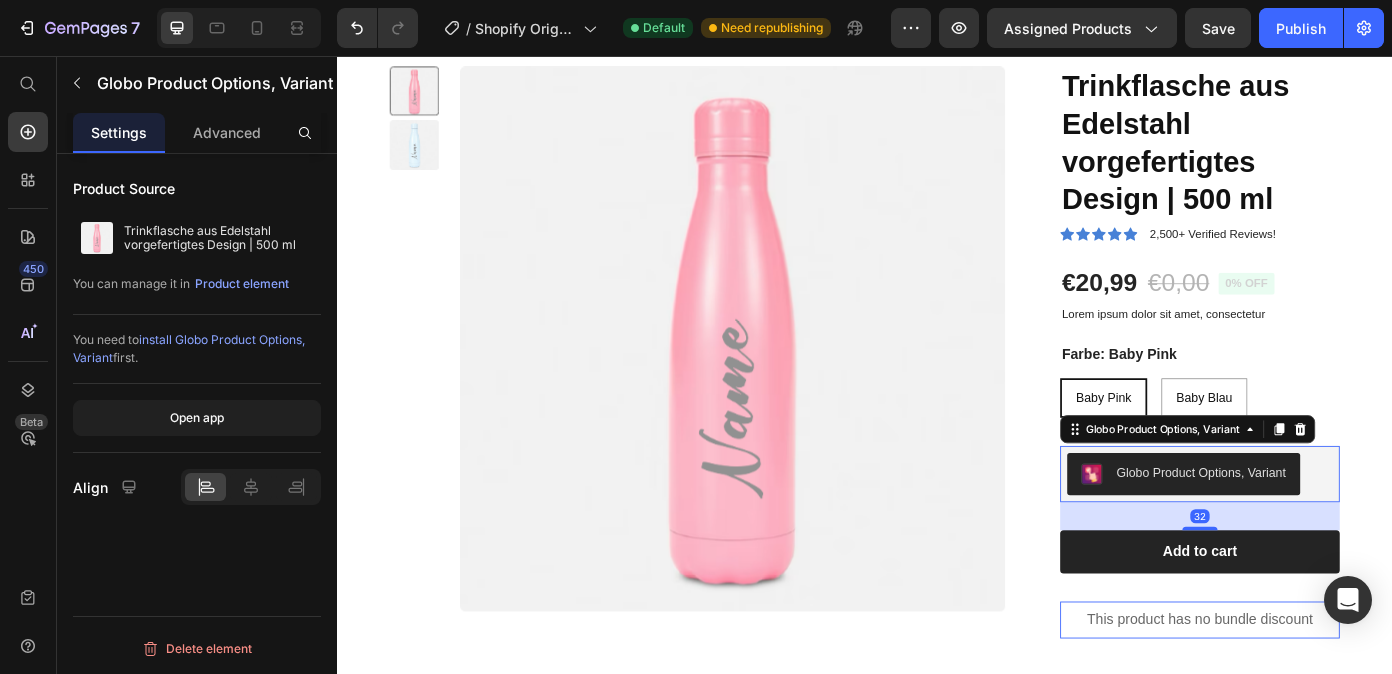 click on "Globo Product Options, Variant" at bounding box center (1319, 529) 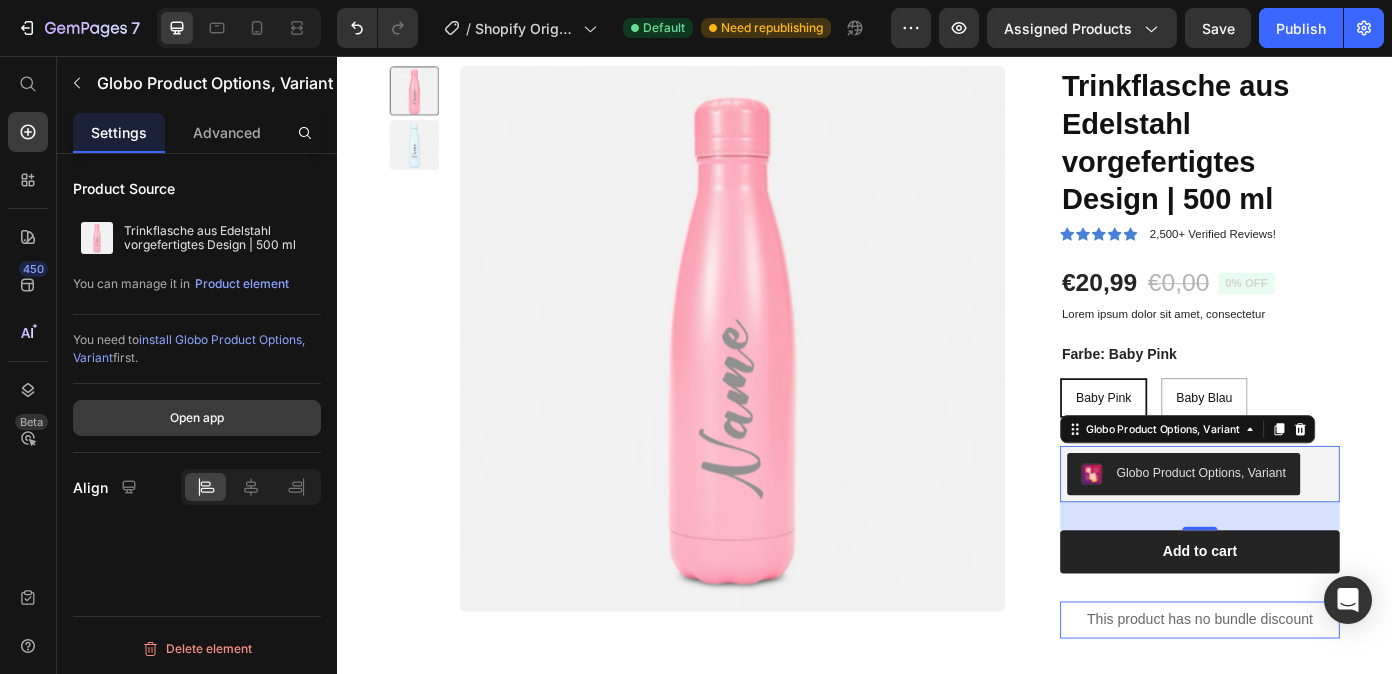 click on "Open app" at bounding box center (197, 418) 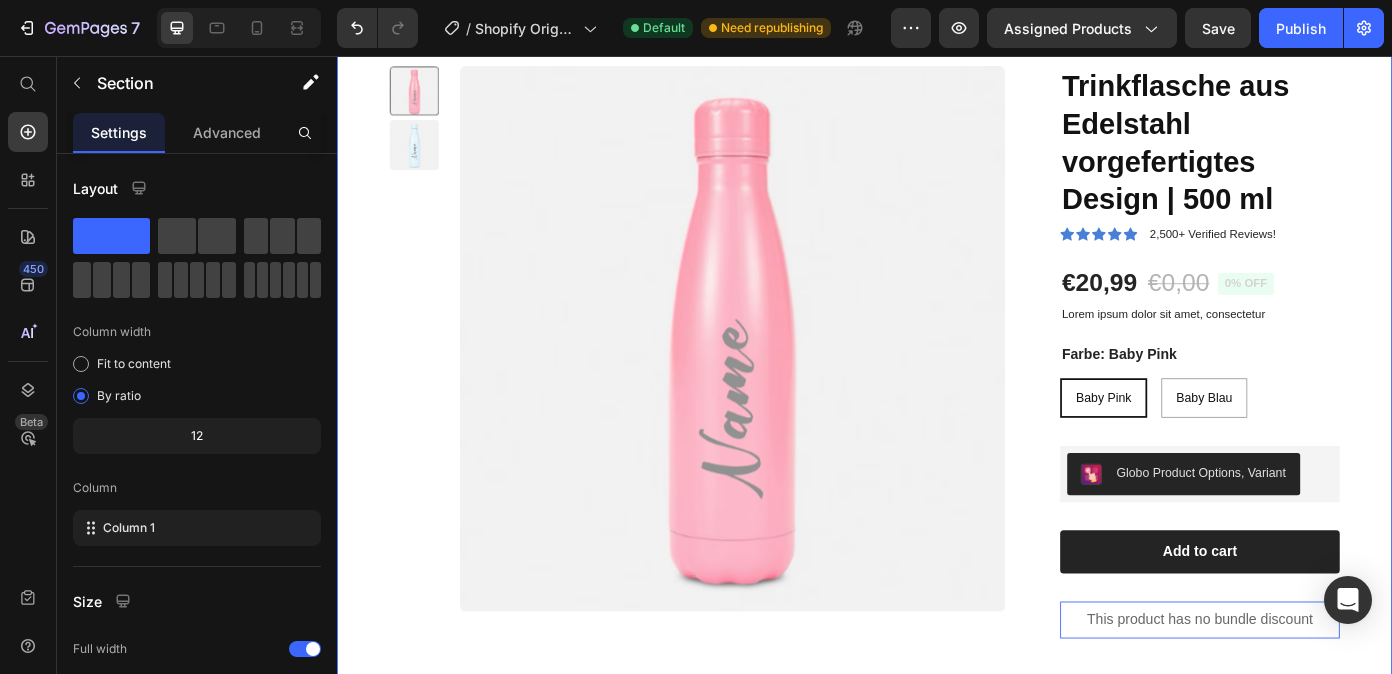 click on "Product Images Trinkflasche aus Edelstahl vorgefertigtes Design  | 500 ml Product Title Icon Icon Icon Icon Icon Icon List 2,500+ Verified Reviews! Text Block Row €20,99 Product Price €0,00 Product Price 0% off Product Badge Row Lorem ipsum dolor sit amet, consectetur  Text Block Farbe: Baby Pink Baby Pink Baby Pink Baby Pink Baby Blau Baby Blau Baby Blau Product Variants & Swatches Globo Product Options, Variant Globo Product Options, Variant 1 Product Quantity Row Add to cart Add to Cart Row This product has no bundle discount Product Bundle Discount Material Comfort guarantee Shipping Accordion Row Product Section 1   You can create reusable sections Create Theme Section AI Content Write with GemAI What would you like to describe here? Tone and Voice Persuasive Product Trinkflasche aus Edelstahl vorgefertigtes Design  | 500 ml Show more Generate" at bounding box center [937, 522] 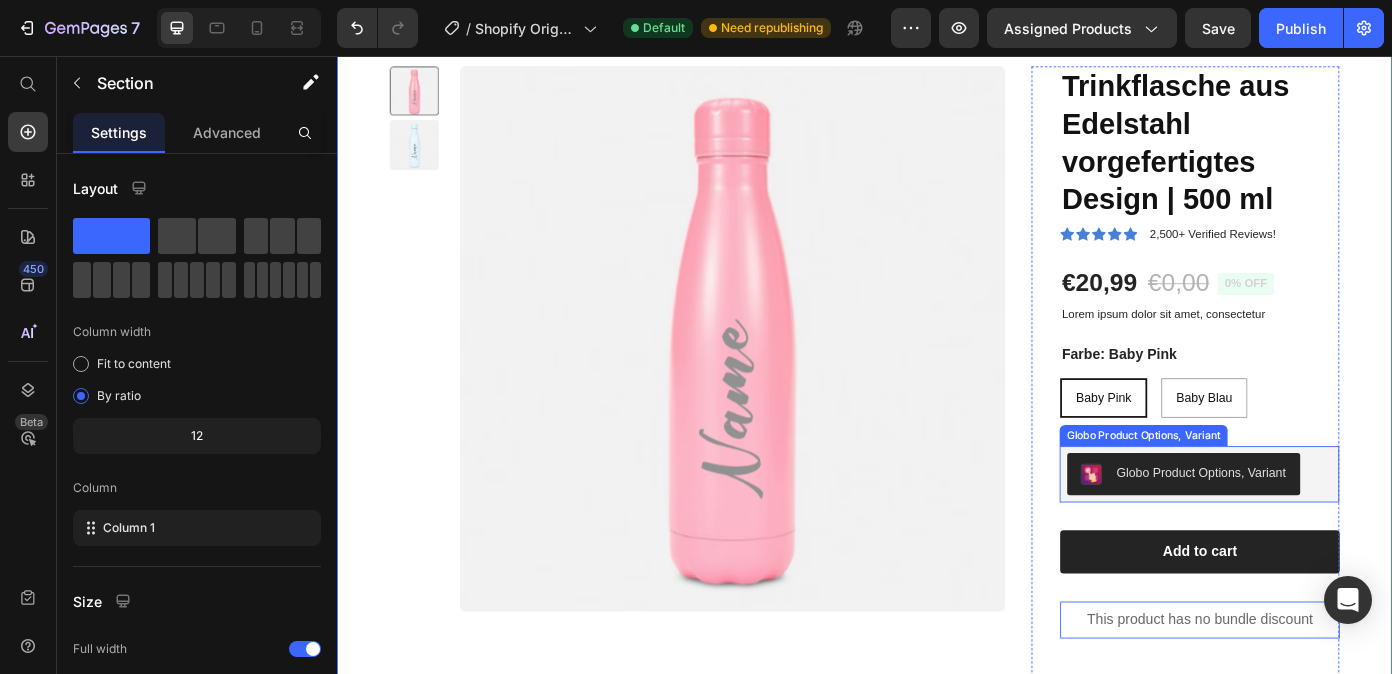 click on "Globo Product Options, Variant" at bounding box center (1299, 531) 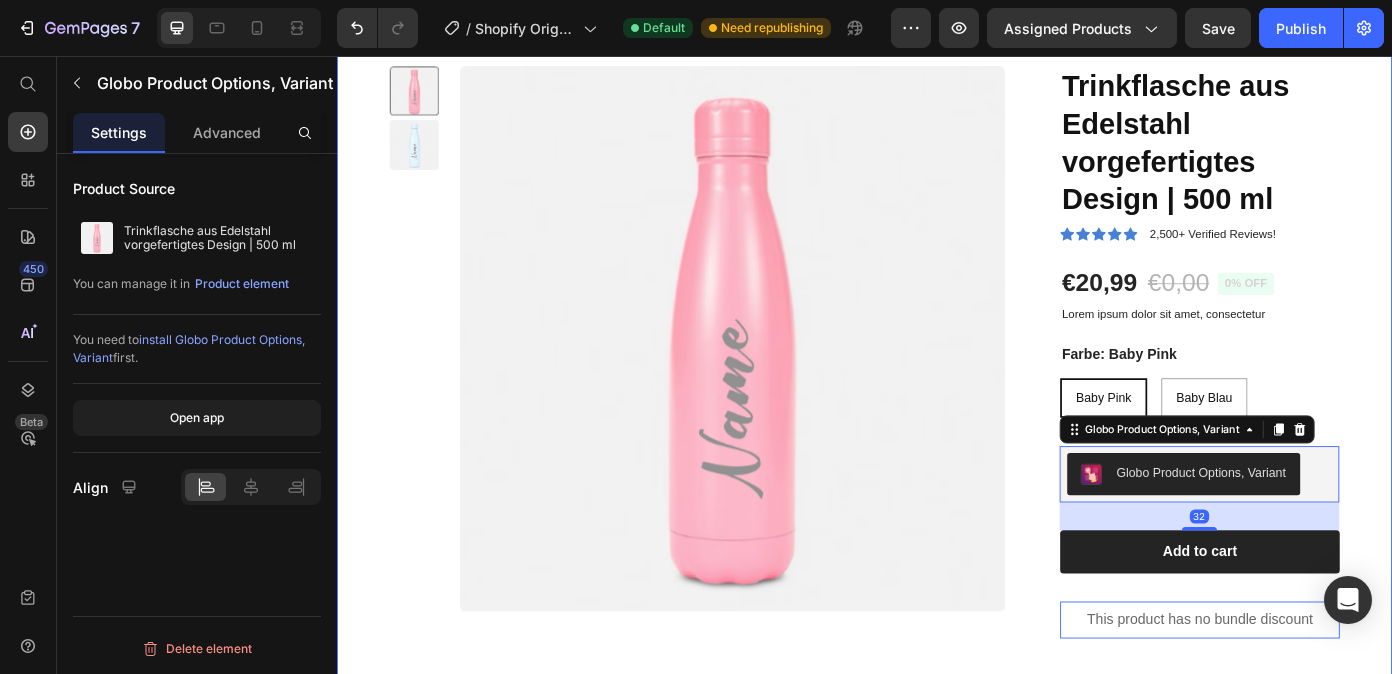 click on "Product Images Trinkflasche aus Edelstahl vorgefertigtes Design  | 500 ml Product Title Icon Icon Icon Icon Icon Icon List 2,500+ Verified Reviews! Text Block Row €20,99 Product Price €0,00 Product Price 0% off Product Badge Row Lorem ipsum dolor sit amet, consectetur  Text Block Farbe: Baby Pink Baby Pink Baby Pink Baby Pink Baby Blau Baby Blau Baby Blau Product Variants & Swatches Globo Product Options, Variant Globo Product Options, Variant   32 1 Product Quantity Row Add to cart Add to Cart Row This product has no bundle discount Product Bundle Discount Material Comfort guarantee Shipping Accordion Row Product Section 1" at bounding box center [937, 522] 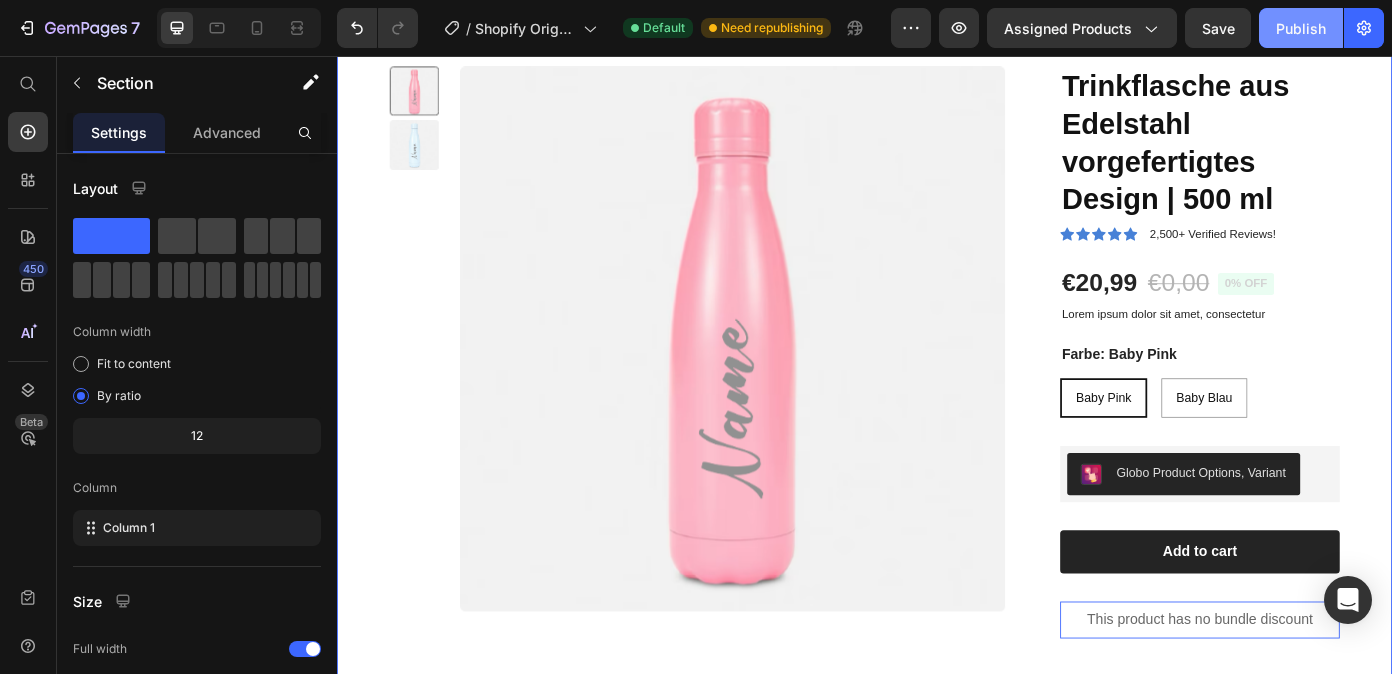 click on "Publish" at bounding box center (1301, 28) 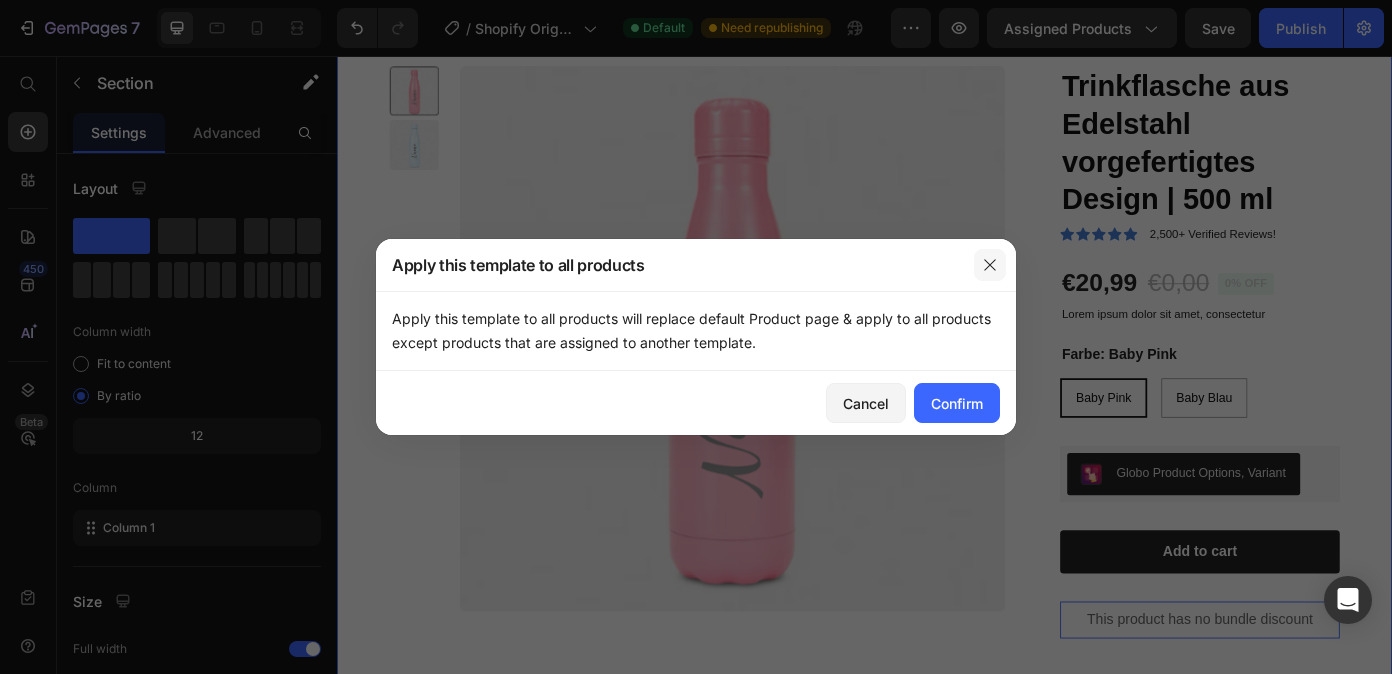 click 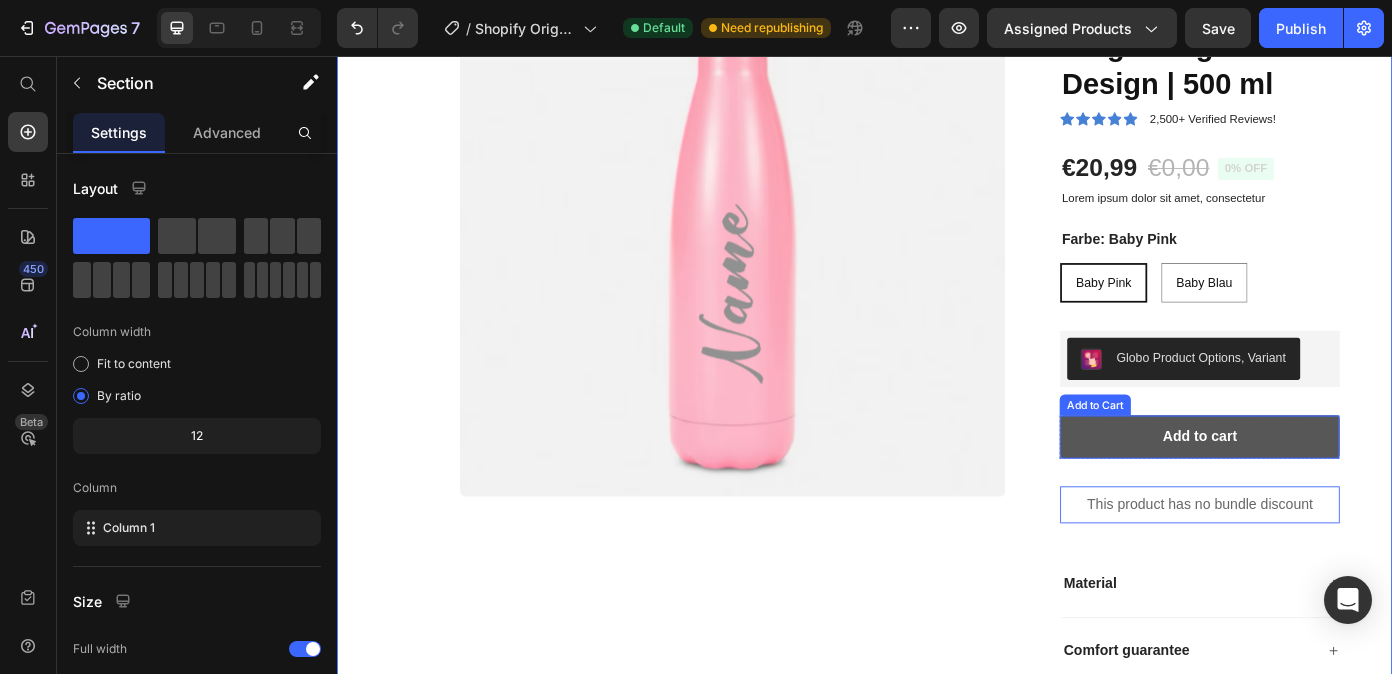 scroll, scrollTop: 248, scrollLeft: 0, axis: vertical 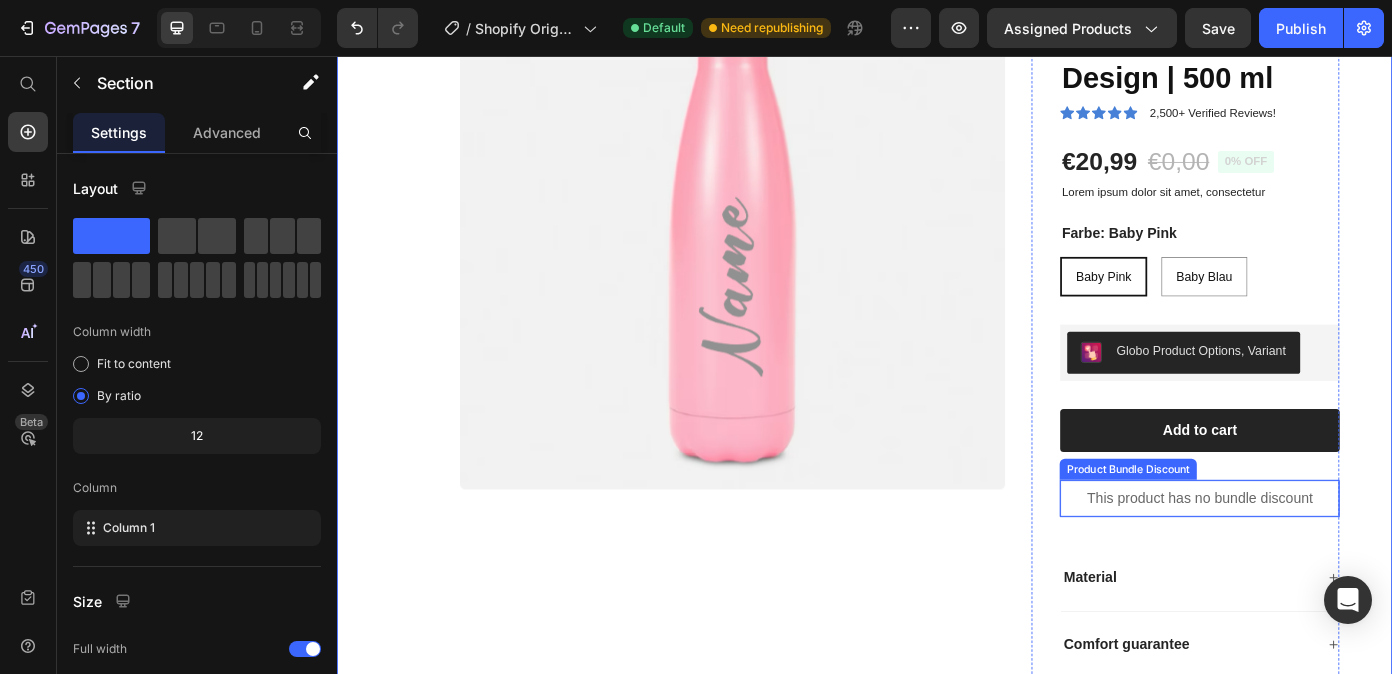 click on "This product has no bundle discount" at bounding box center [1318, 559] 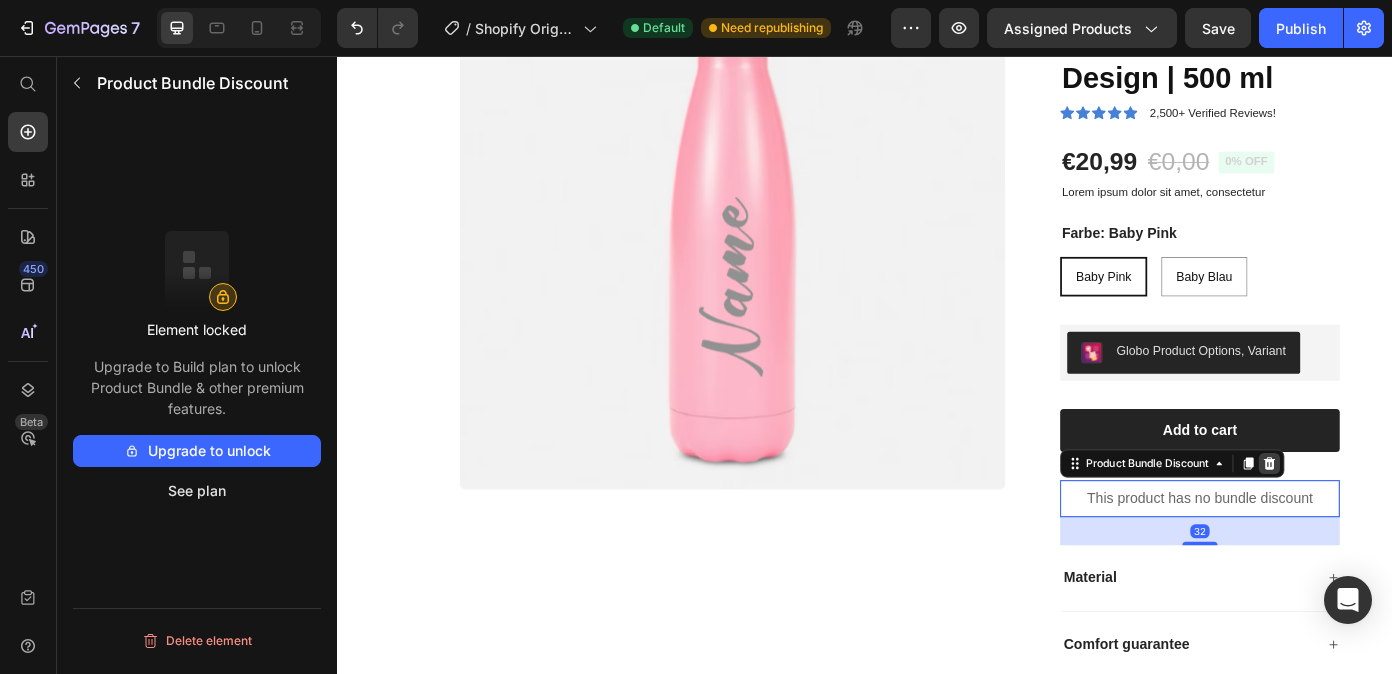 click 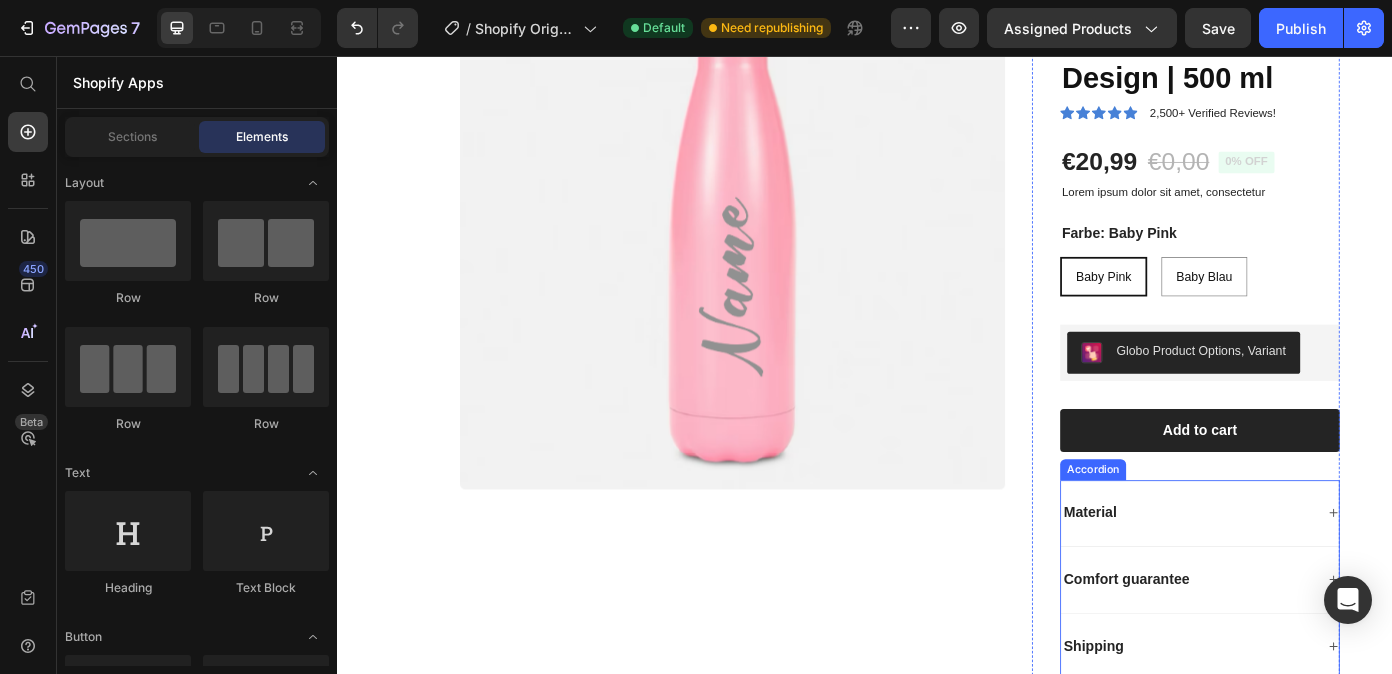 click on "Material" at bounding box center (1318, 576) 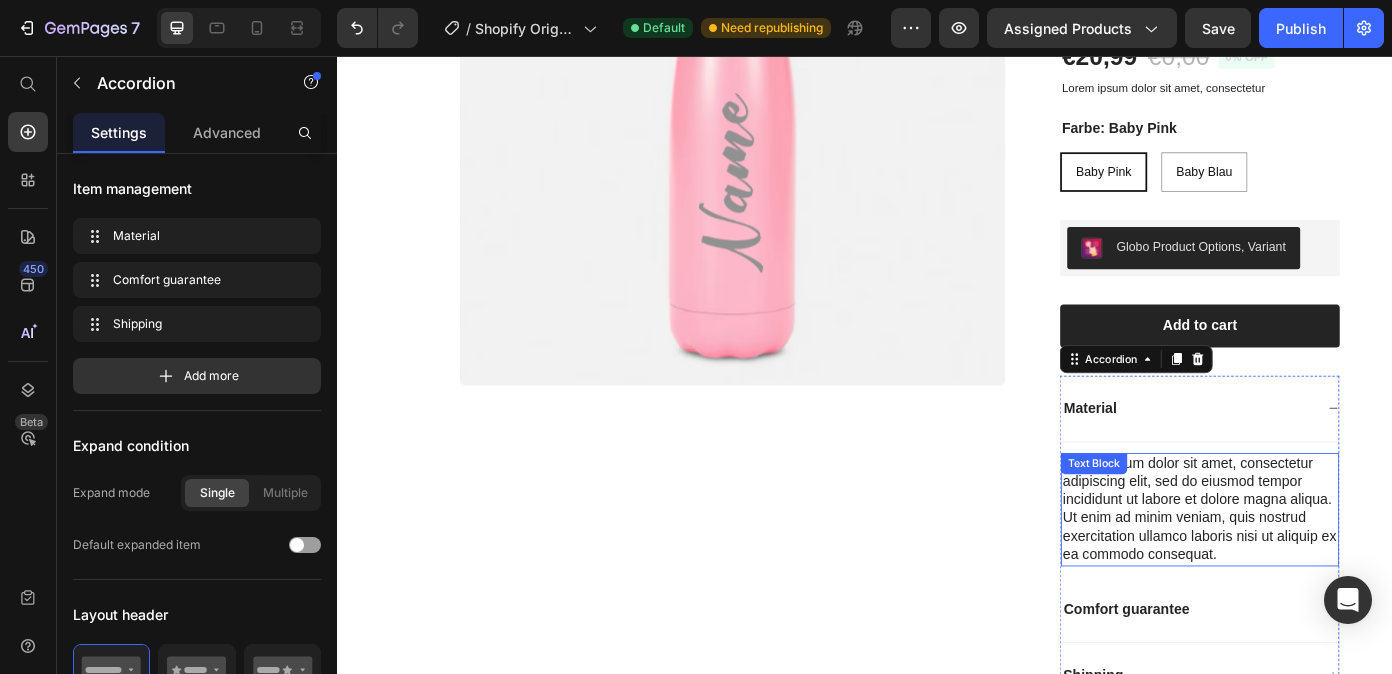 scroll, scrollTop: 369, scrollLeft: 0, axis: vertical 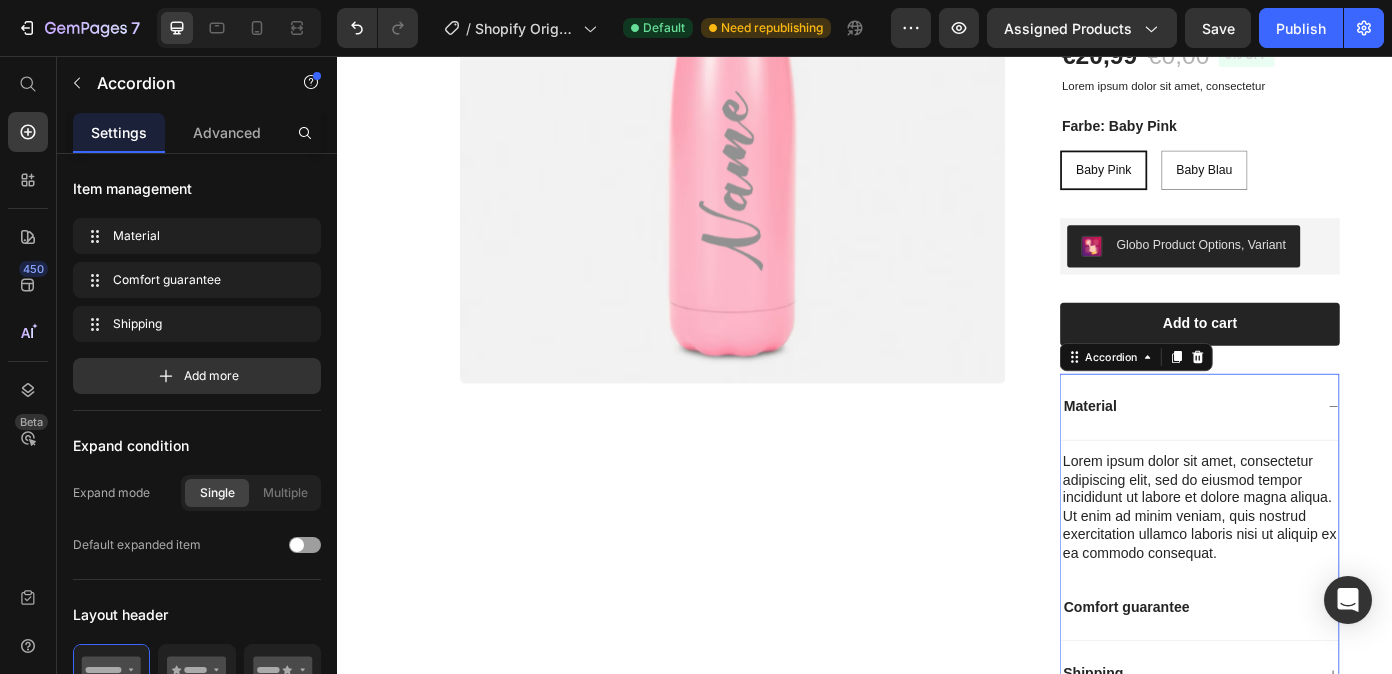 click on "Material" at bounding box center (1318, 455) 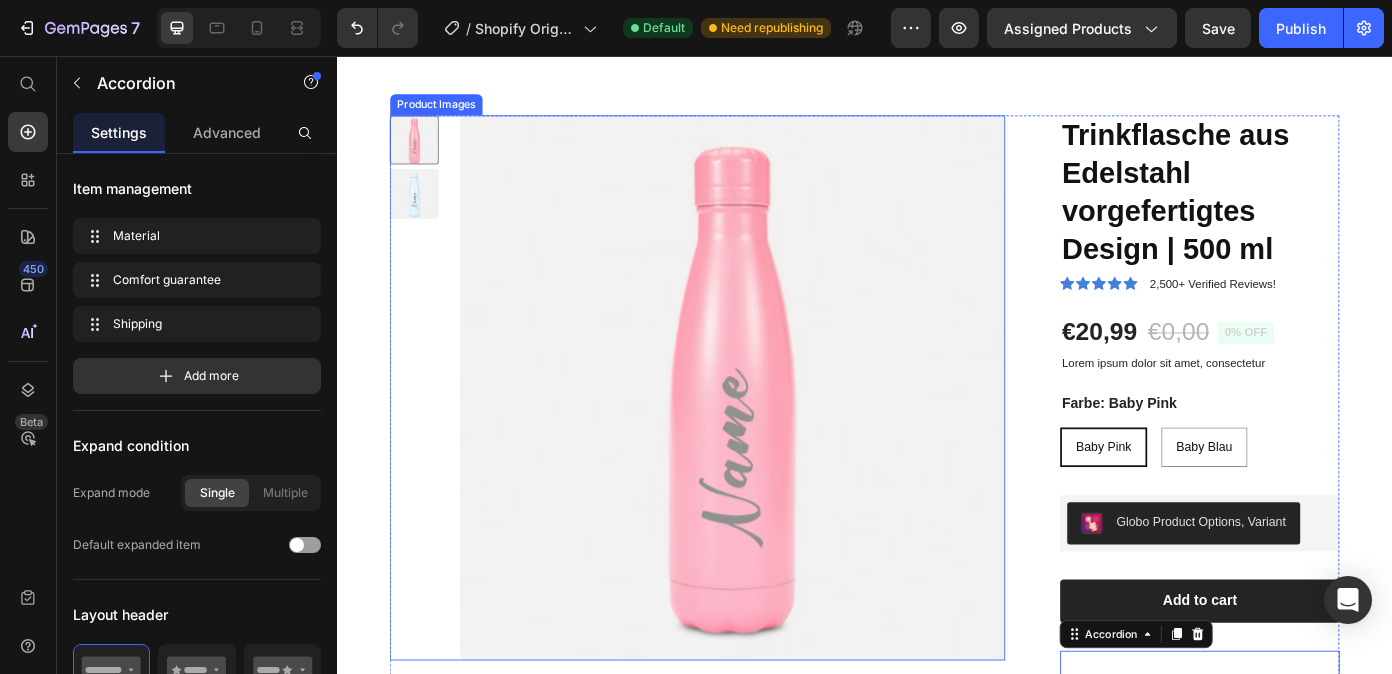 scroll, scrollTop: 55, scrollLeft: 0, axis: vertical 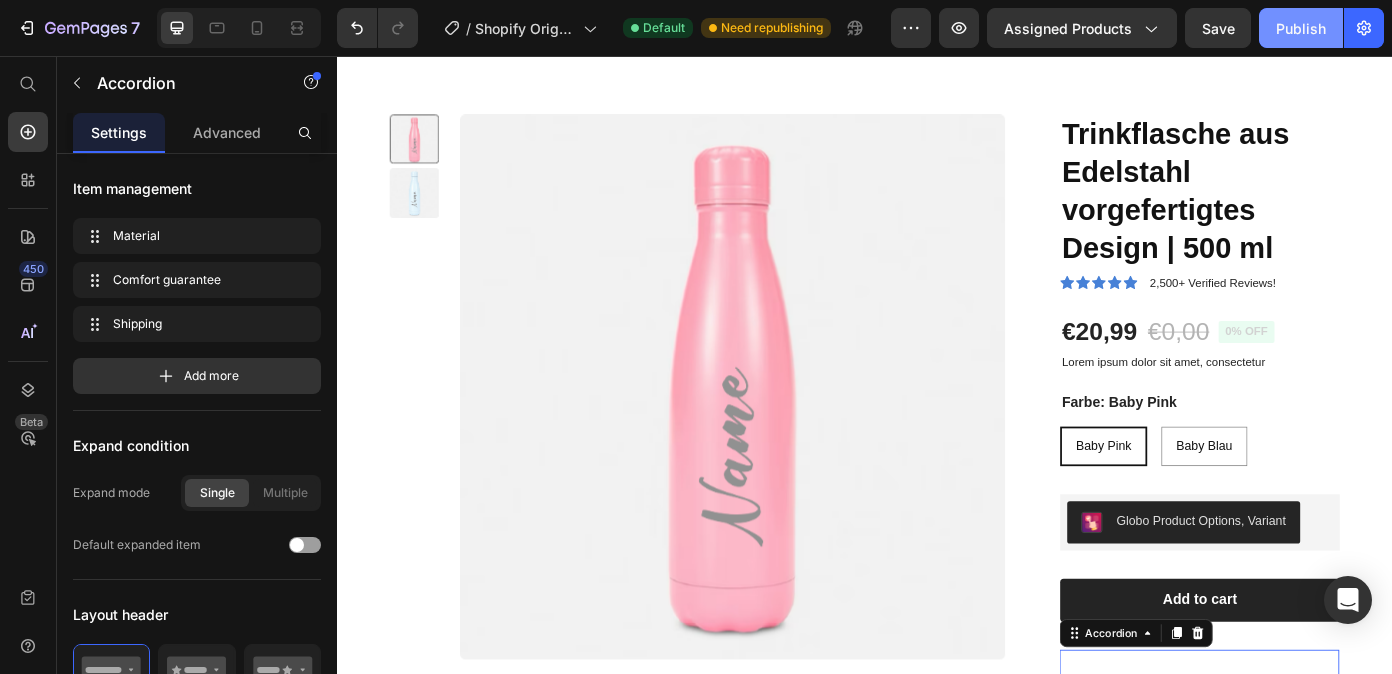 click on "Publish" 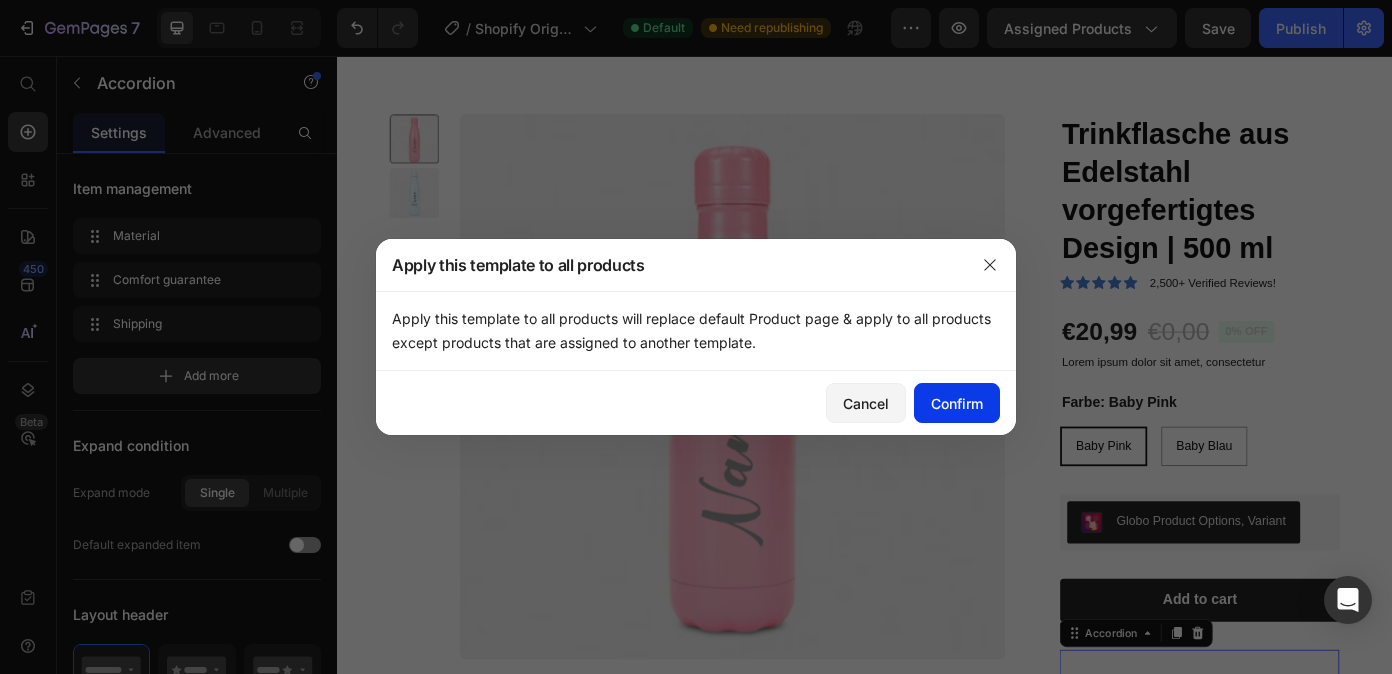 click on "Confirm" at bounding box center [957, 403] 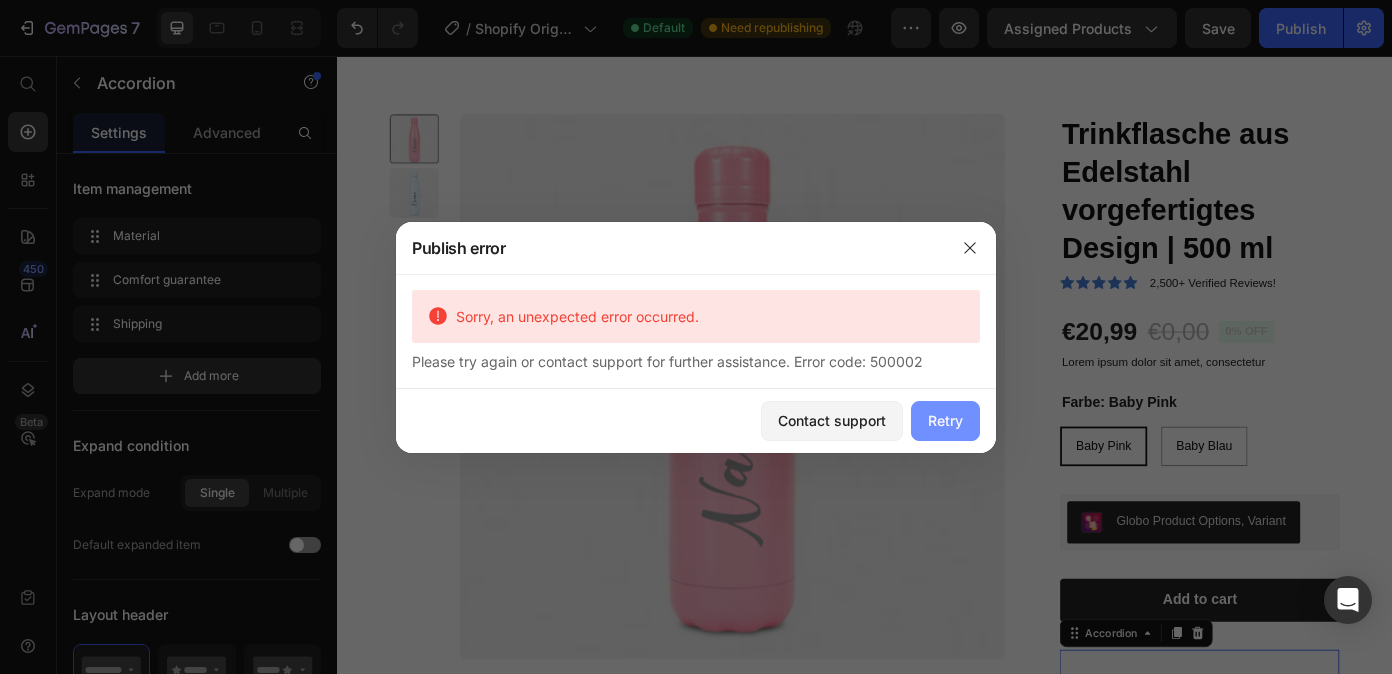 click on "Retry" at bounding box center (945, 420) 